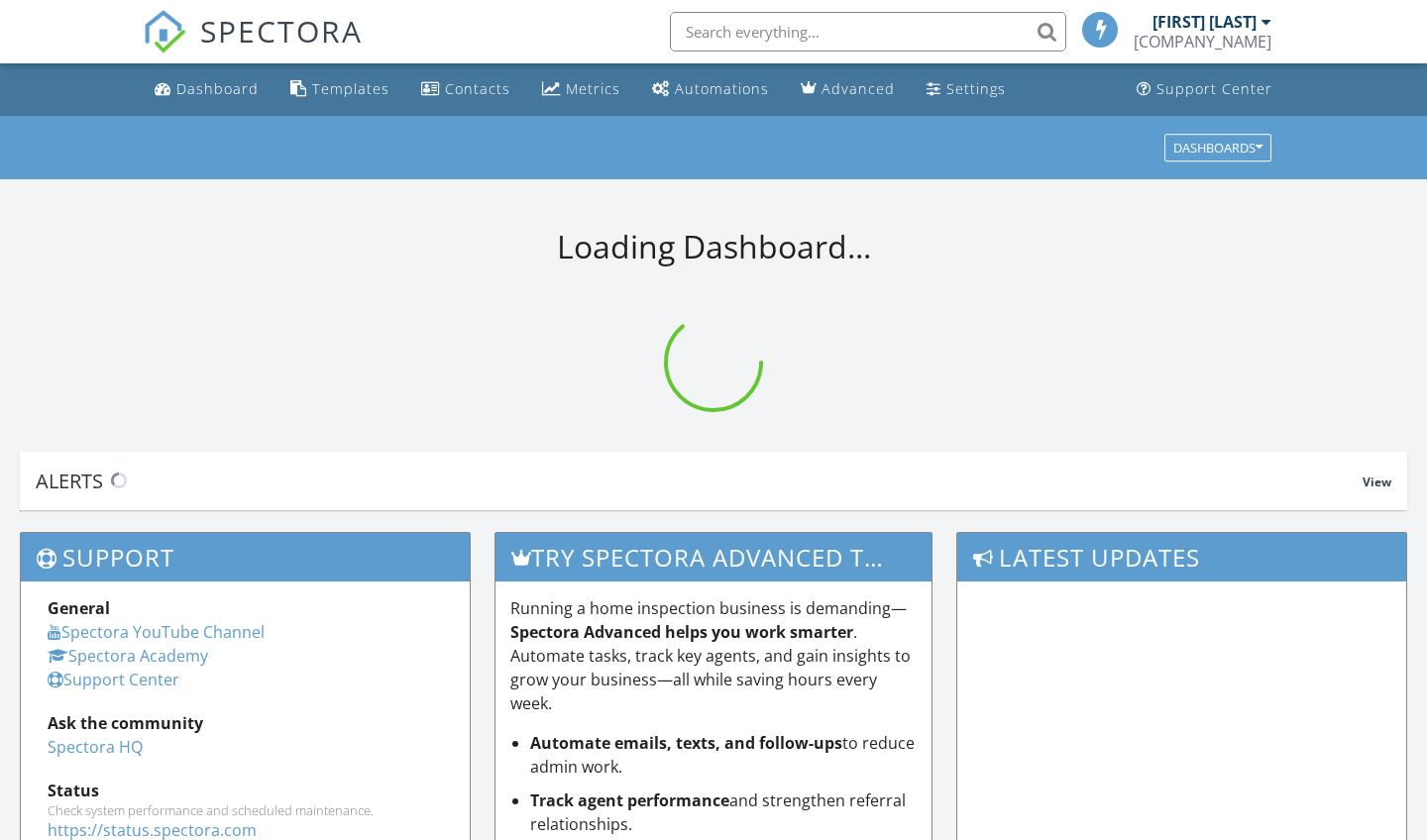 scroll, scrollTop: 0, scrollLeft: 0, axis: both 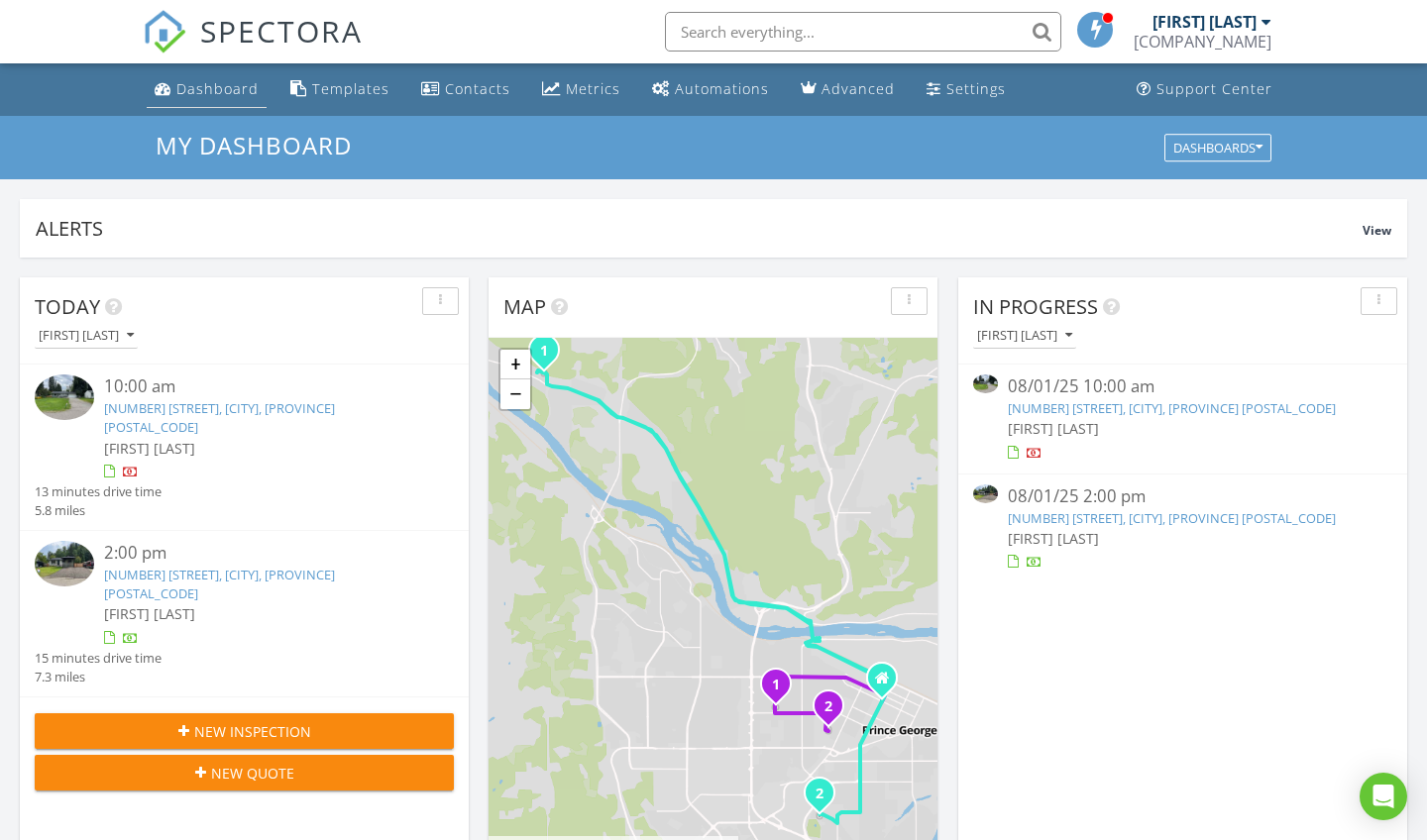click on "Dashboard" at bounding box center (206, 89) 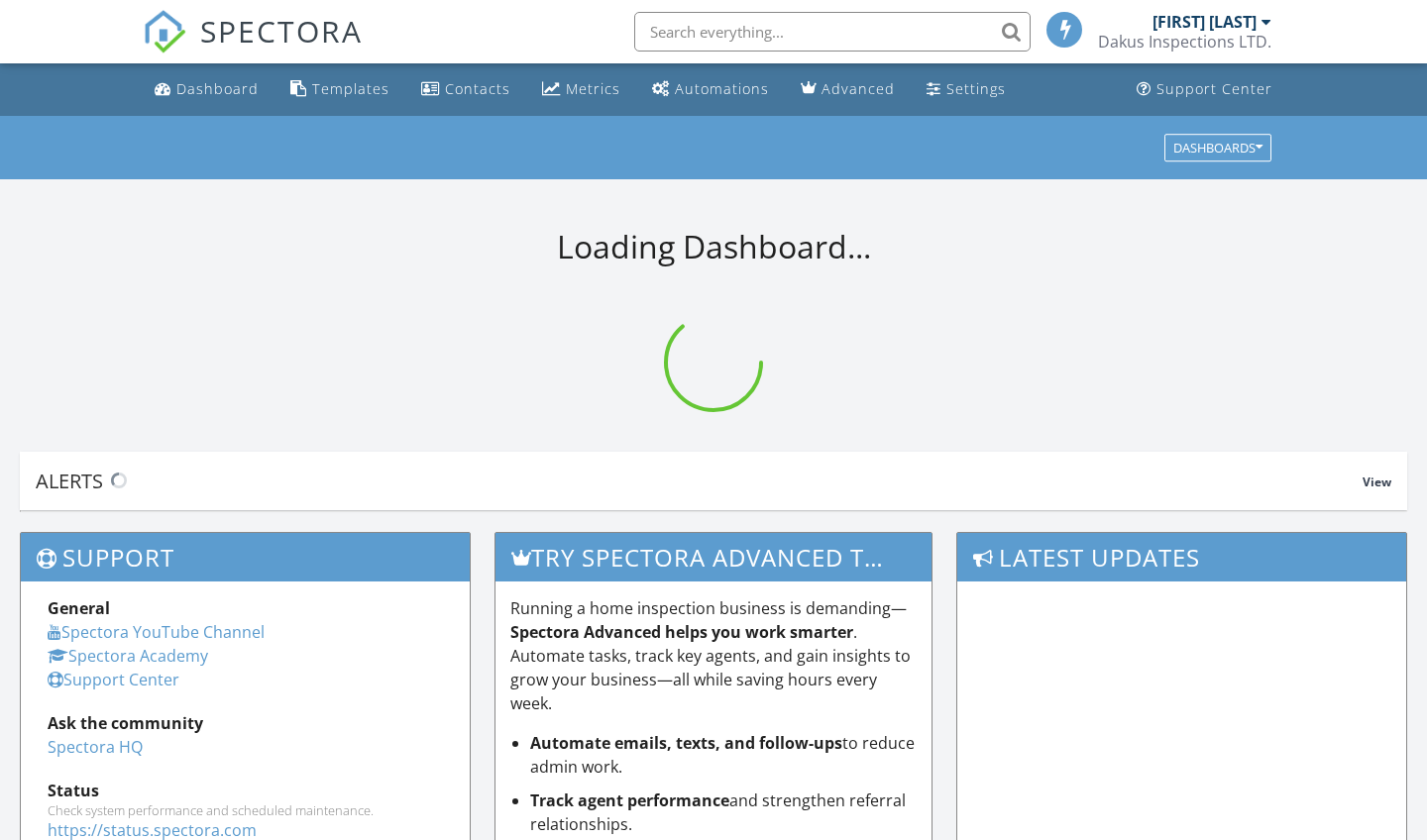 scroll, scrollTop: 0, scrollLeft: 0, axis: both 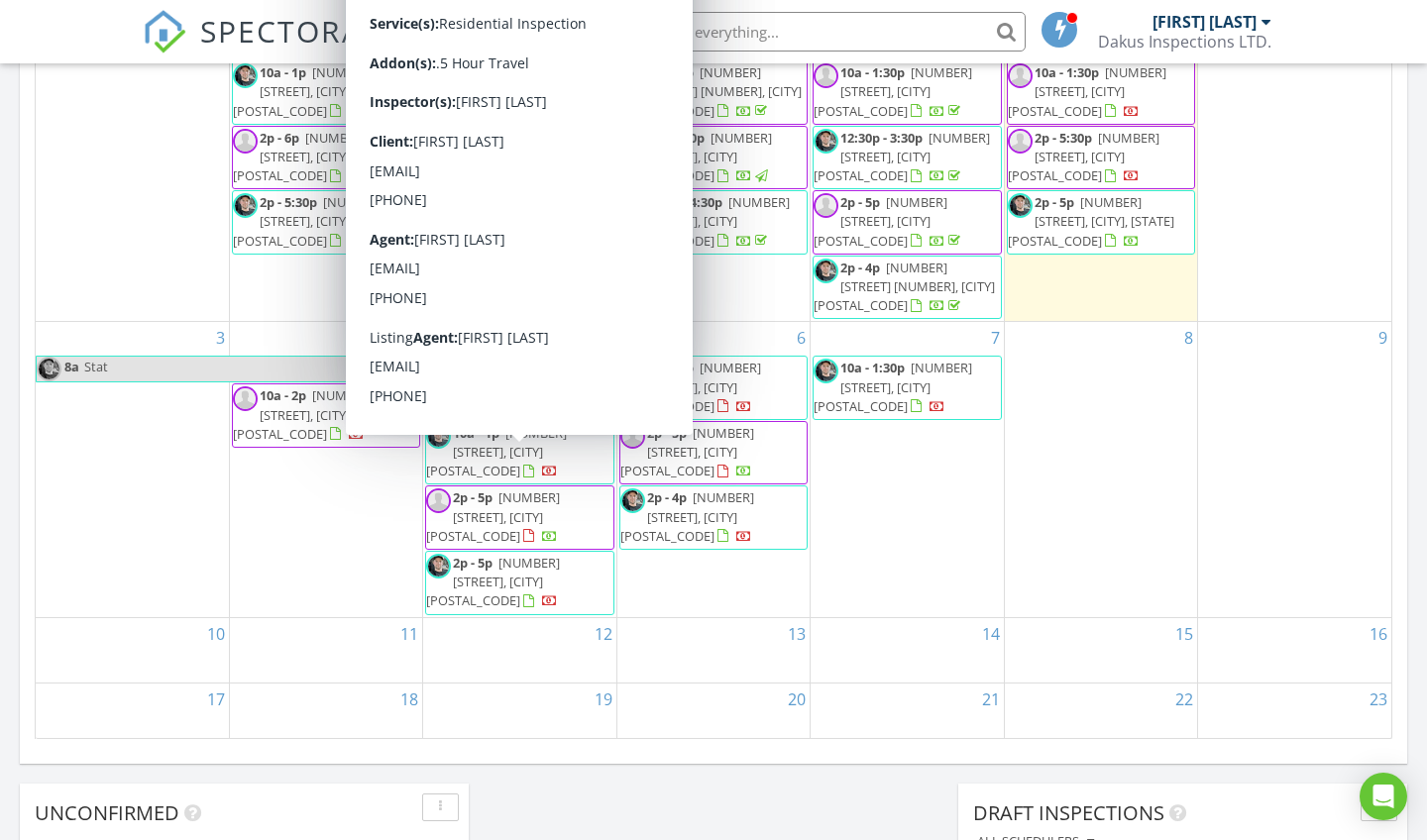 click on "[NUMBER] [STREET], [CITY] [POSTAL_CODE]" at bounding box center [493, 516] 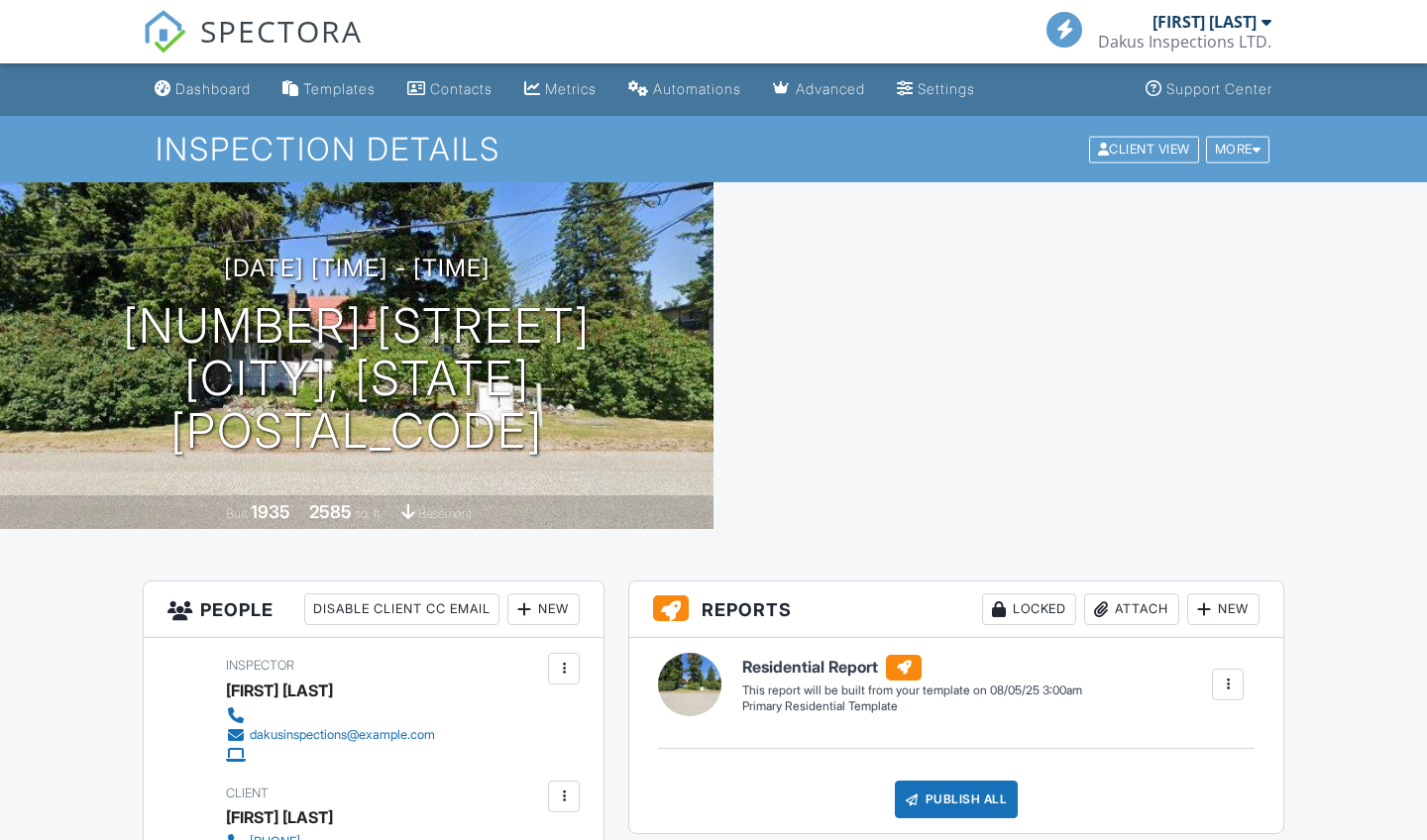 scroll, scrollTop: 0, scrollLeft: 0, axis: both 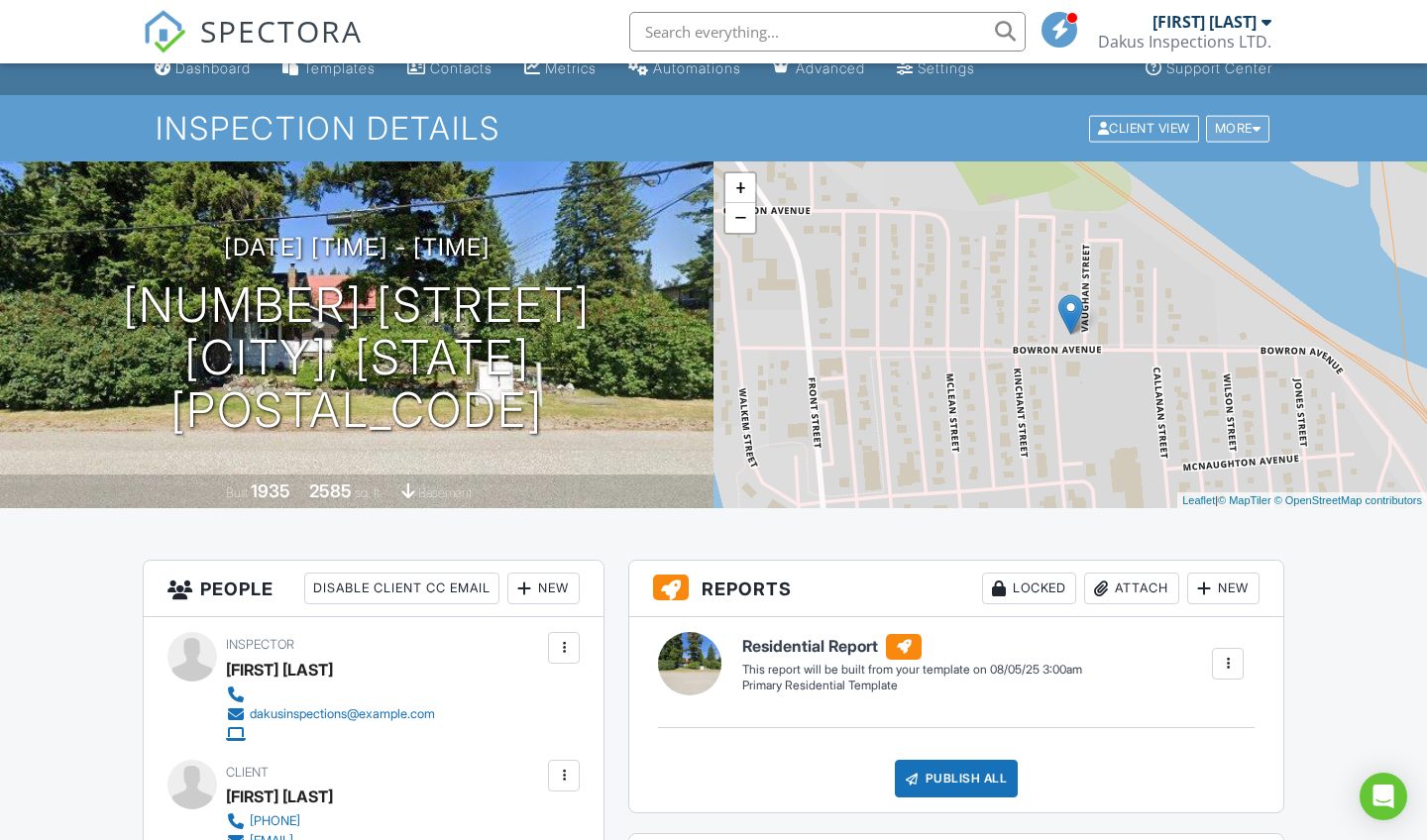 click on "More" at bounding box center [1238, 128] 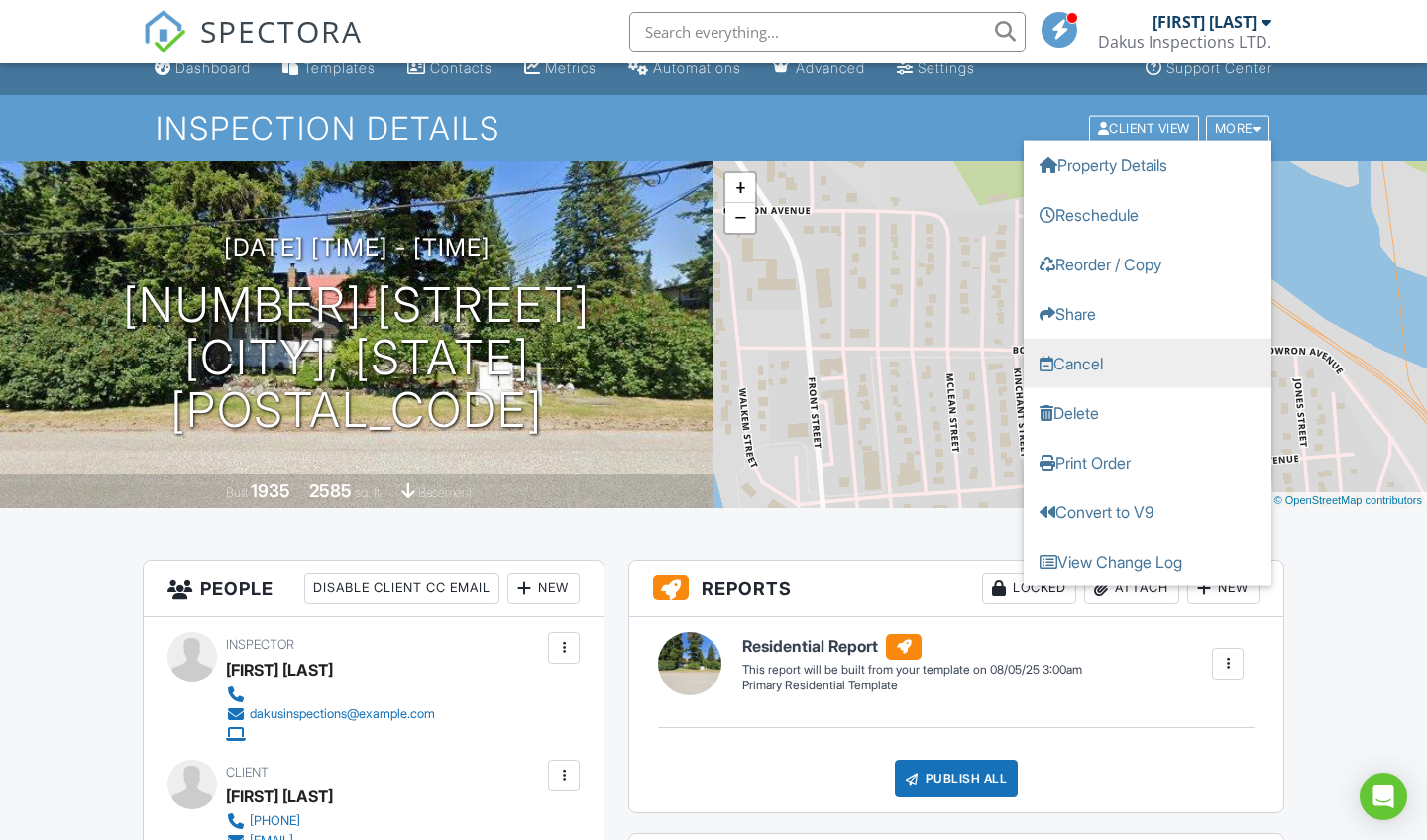 click on "Cancel" at bounding box center [1148, 363] 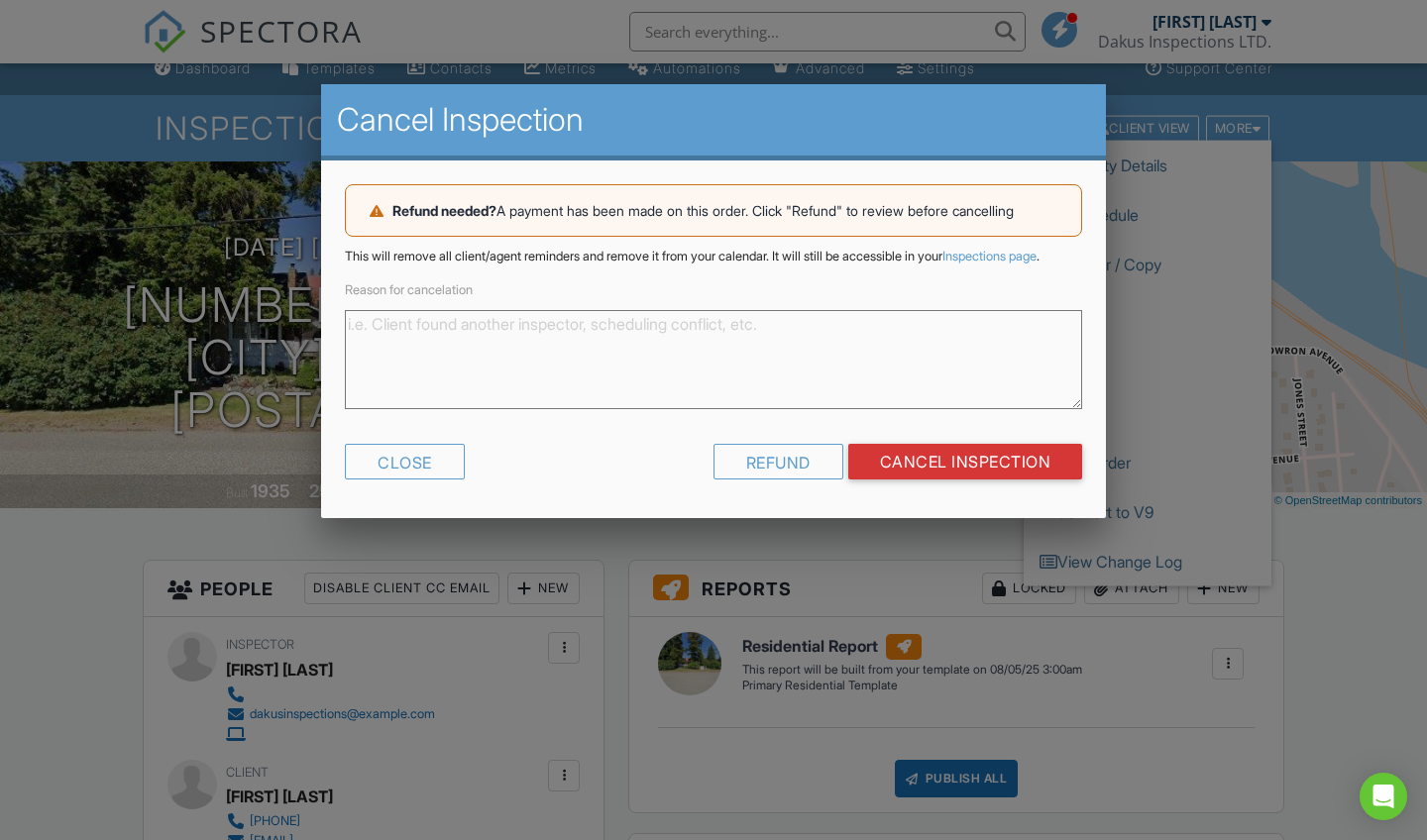 type on "D" 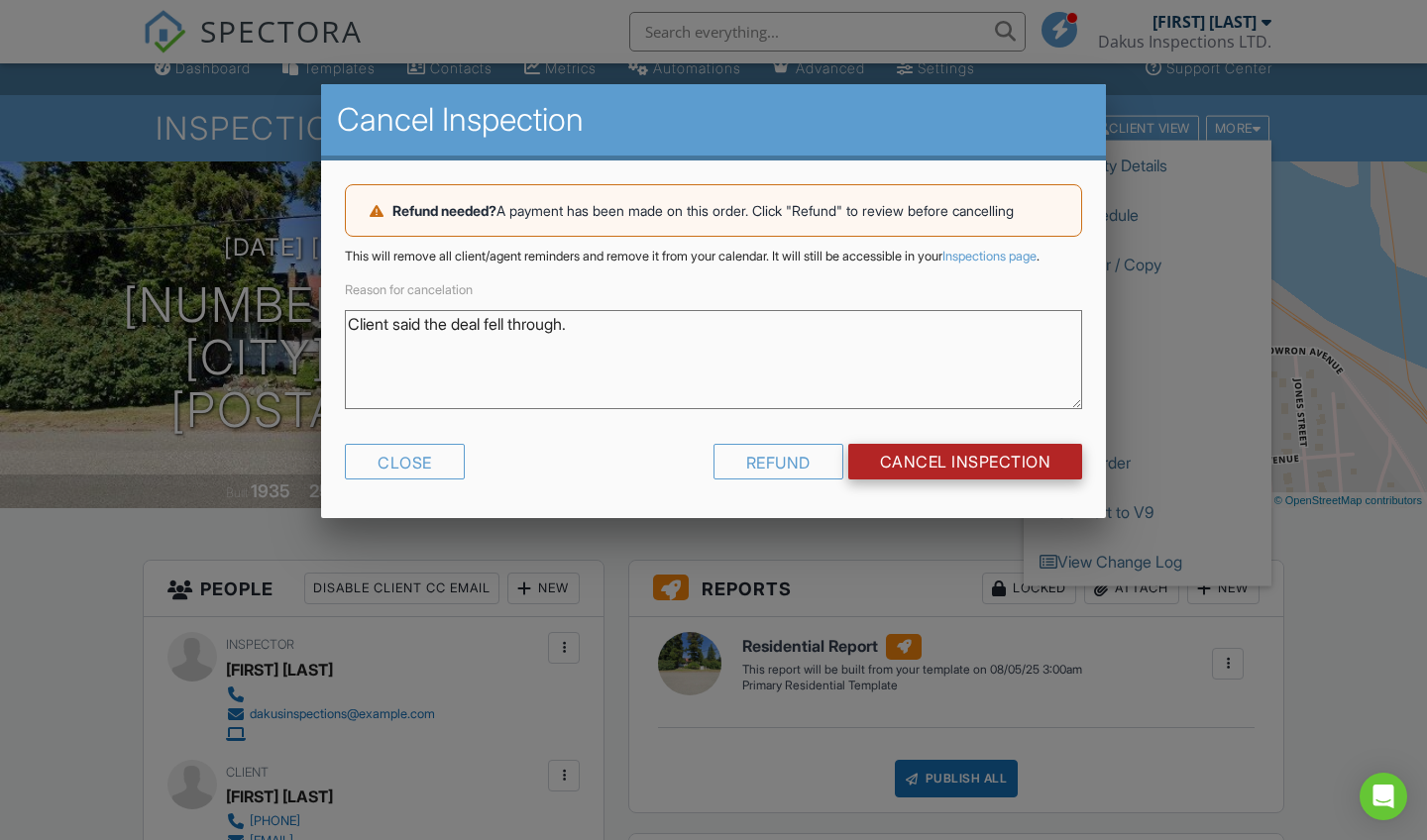 type on "Client said the deal fell through." 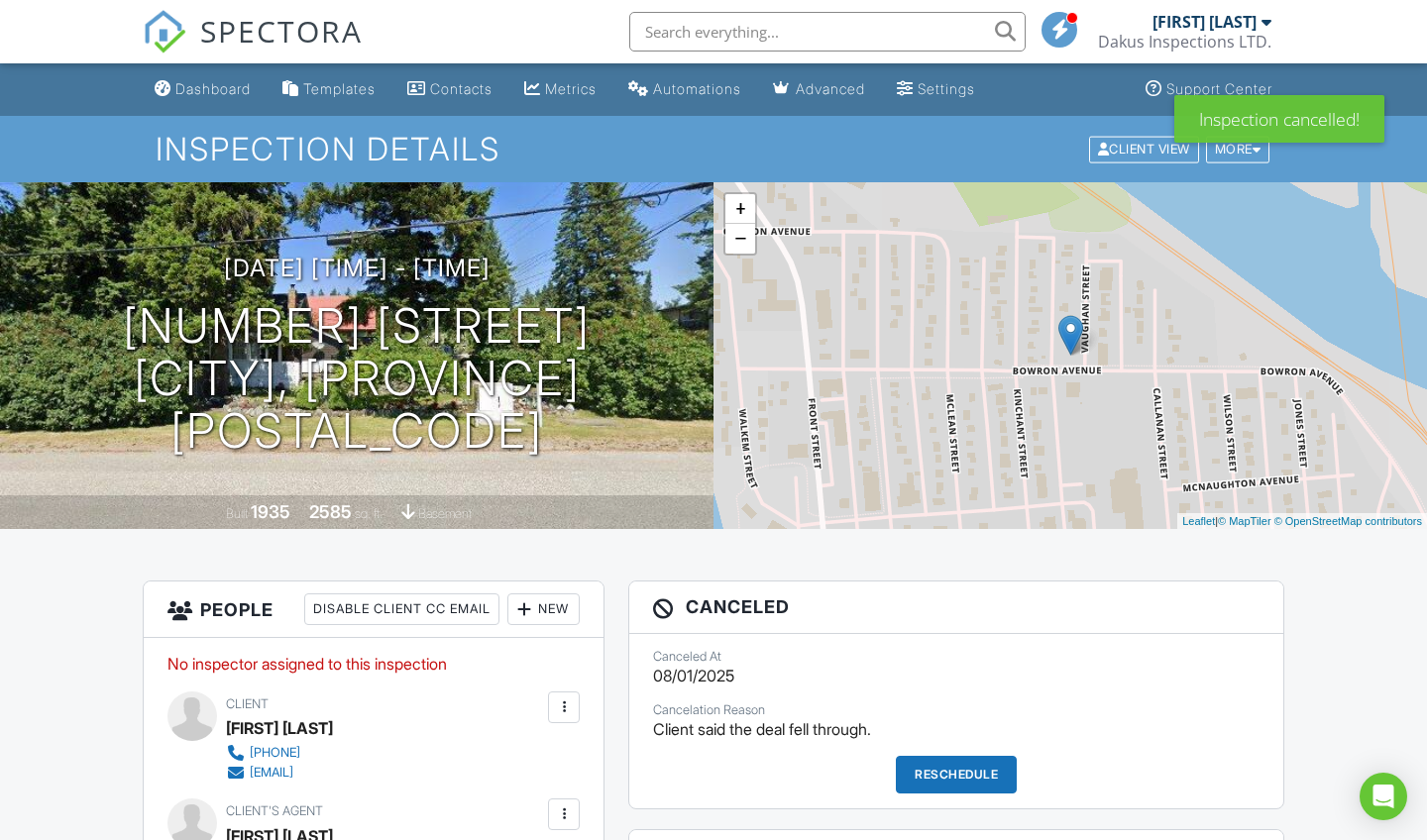 scroll, scrollTop: 0, scrollLeft: 0, axis: both 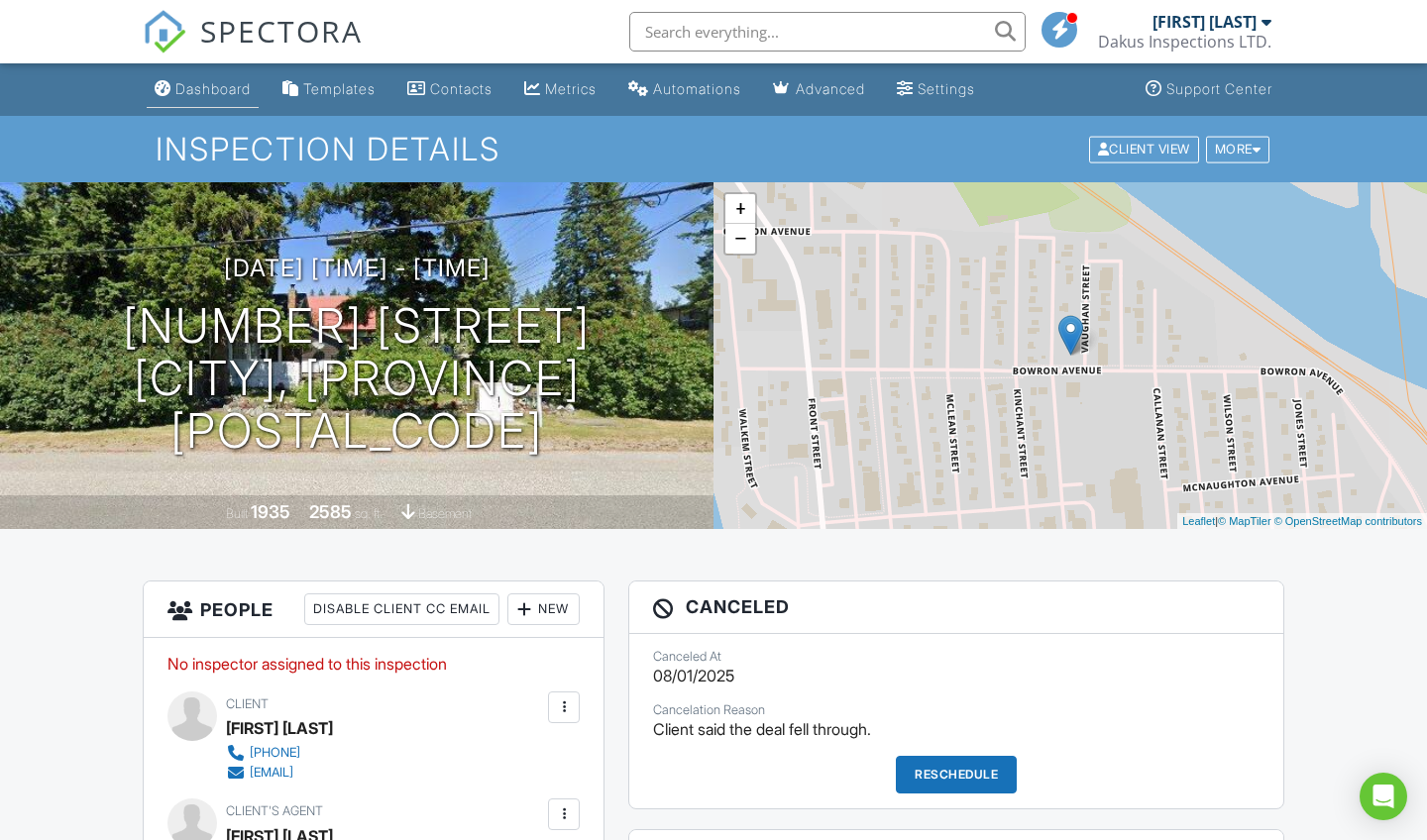 click on "Dashboard" at bounding box center [202, 89] 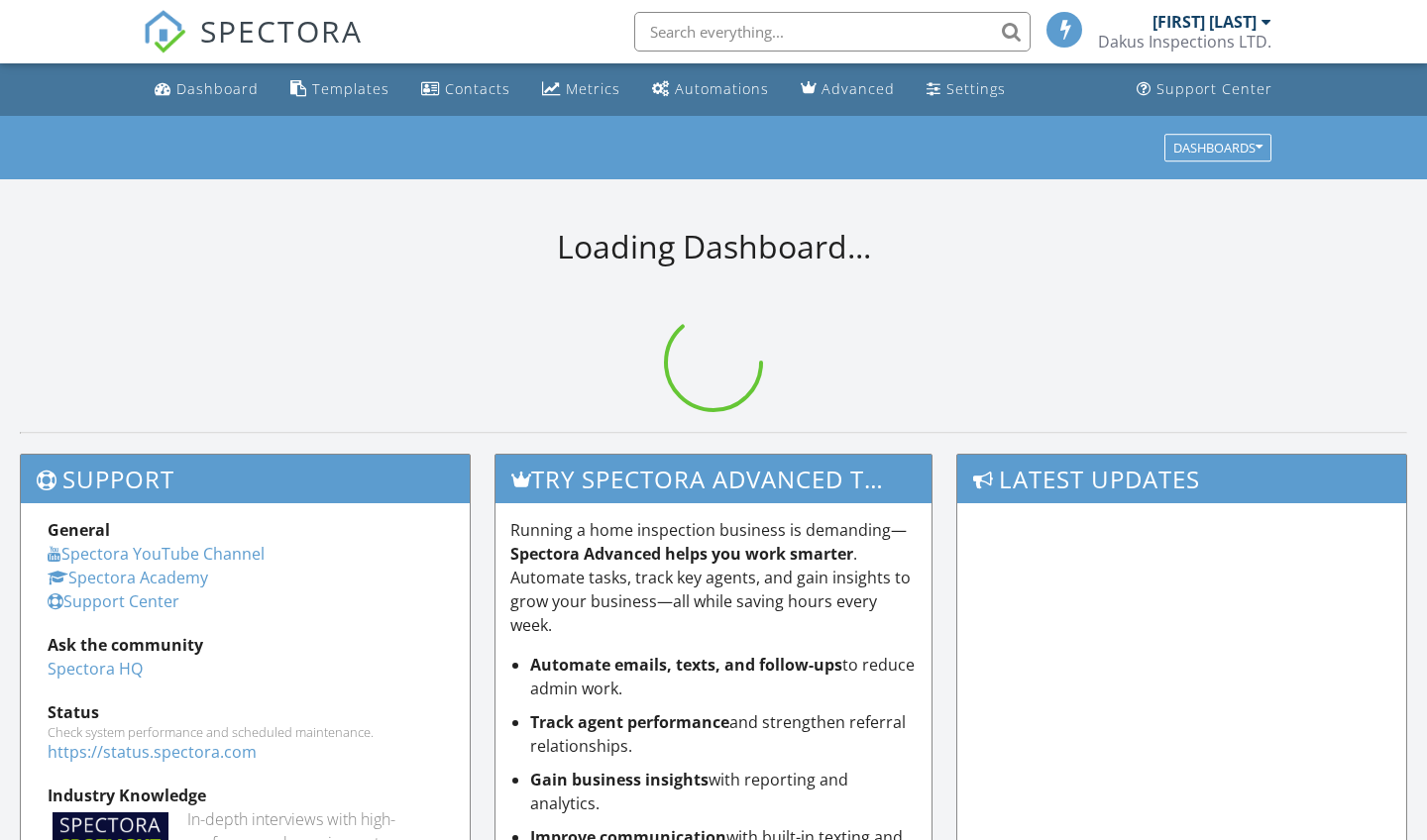 scroll, scrollTop: 0, scrollLeft: 0, axis: both 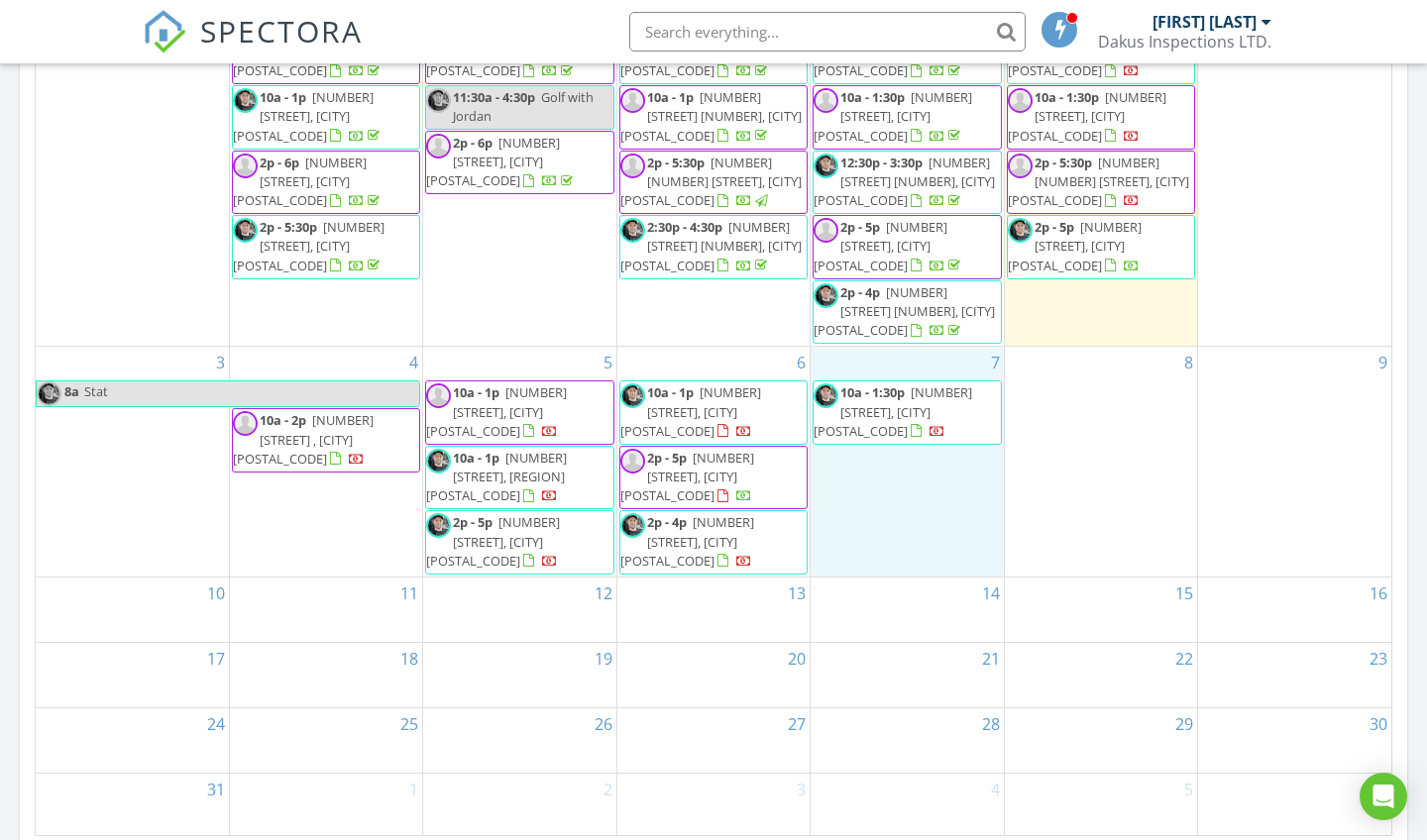 click on "7
10a - 1:30p
24660 Nessview Rd, Prince George V2K 5M7" at bounding box center (907, 462) 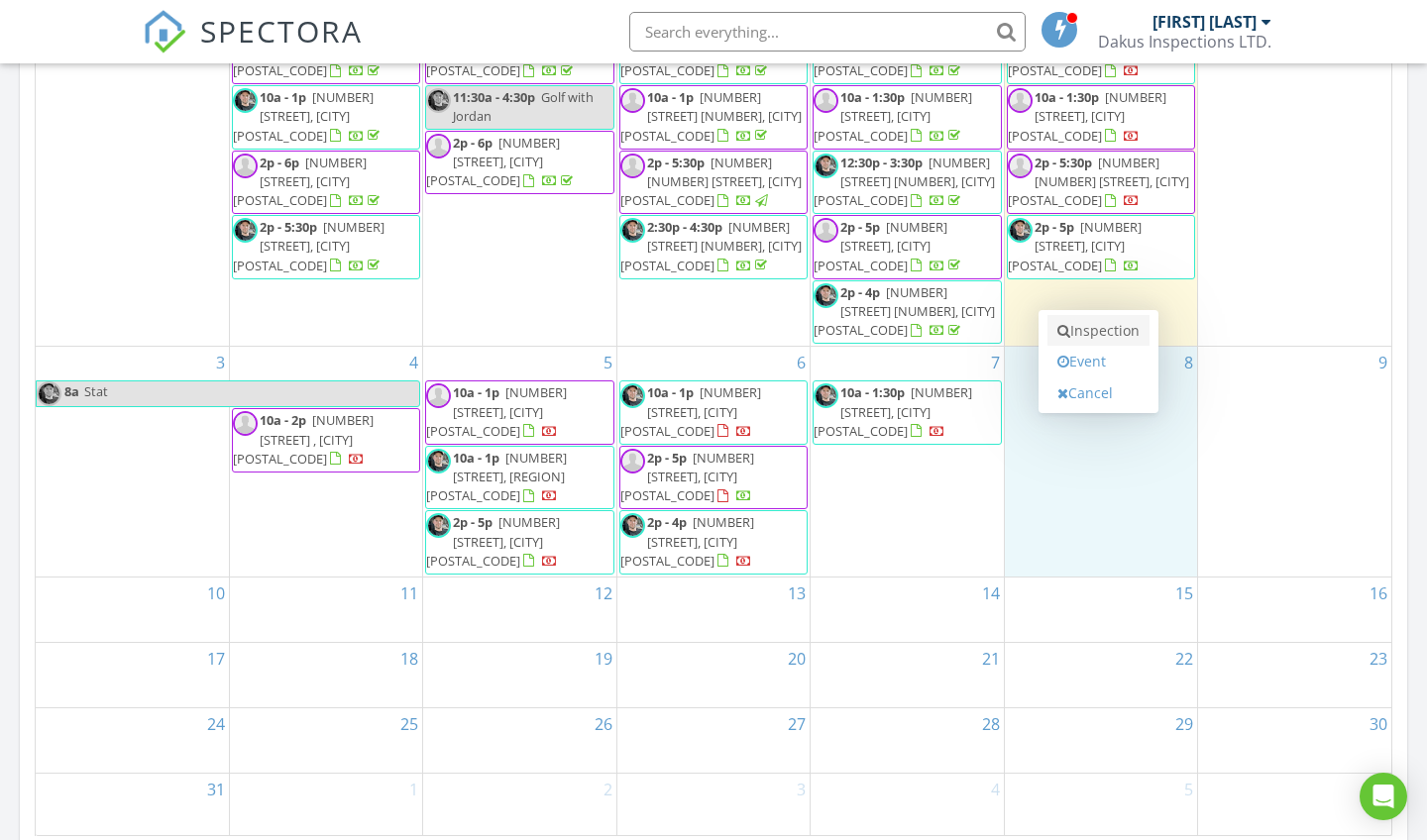 click on "Inspection" at bounding box center [1098, 331] 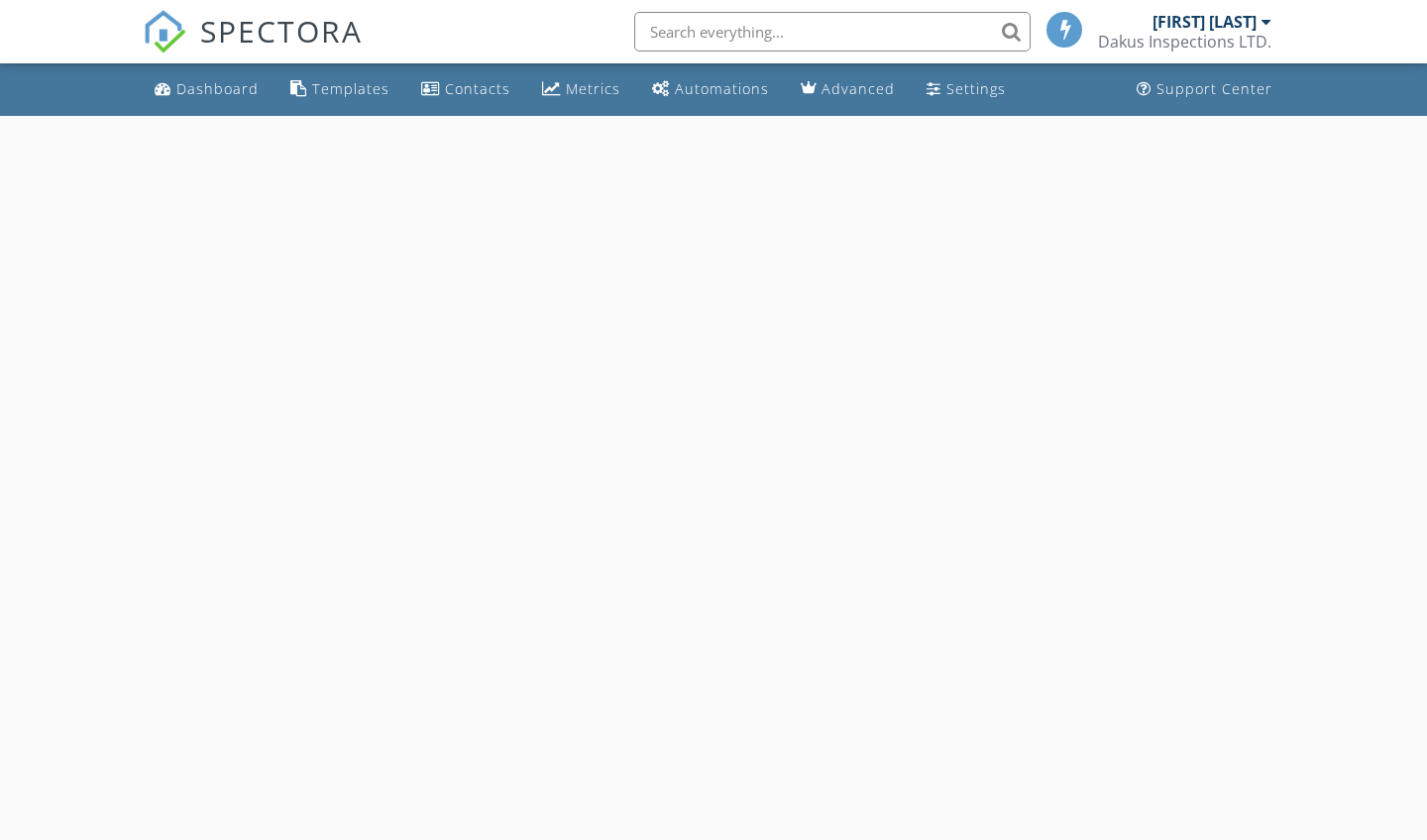 scroll, scrollTop: 0, scrollLeft: 0, axis: both 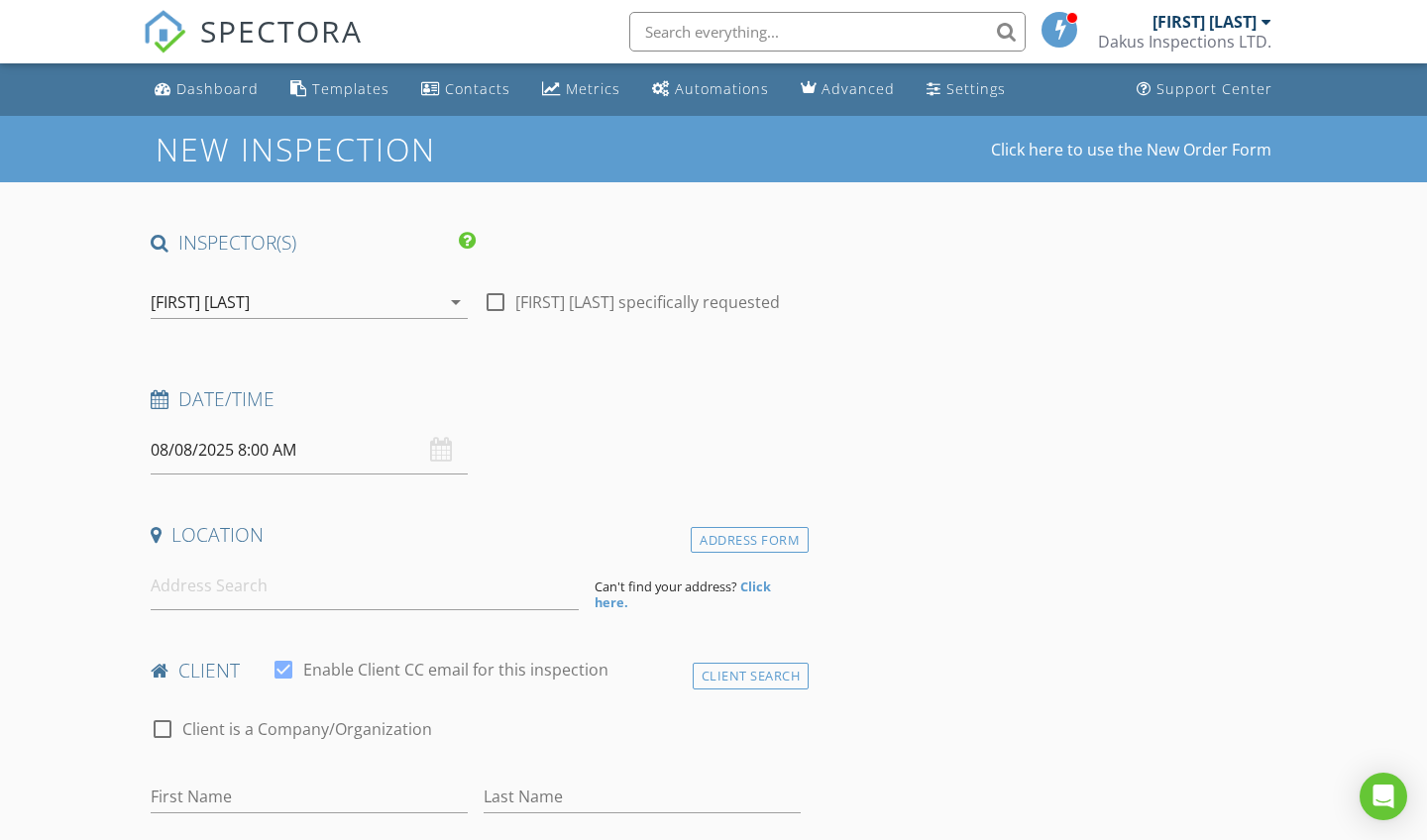 click on "08/08/2025 8:00 AM" at bounding box center (309, 450) 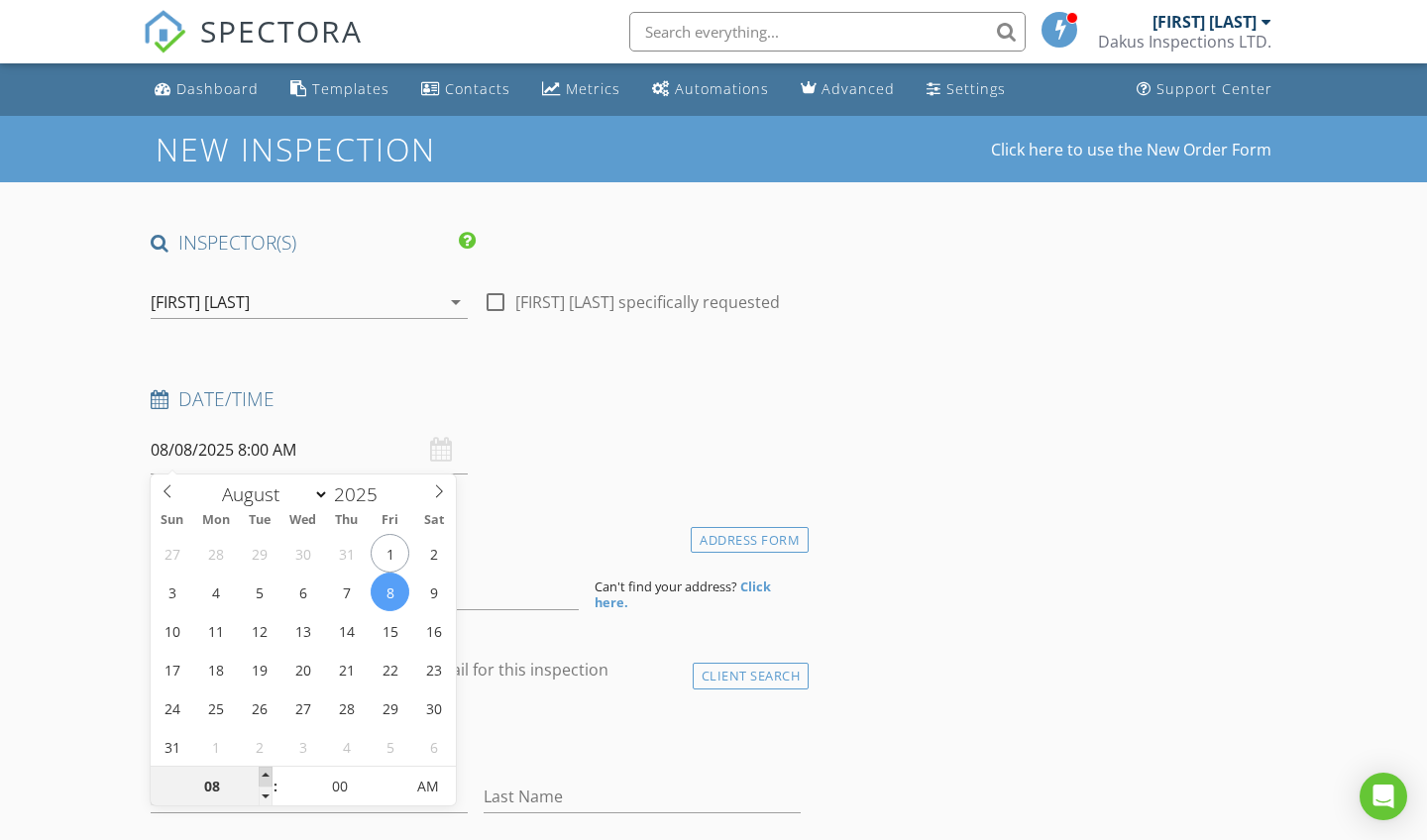 type on "09" 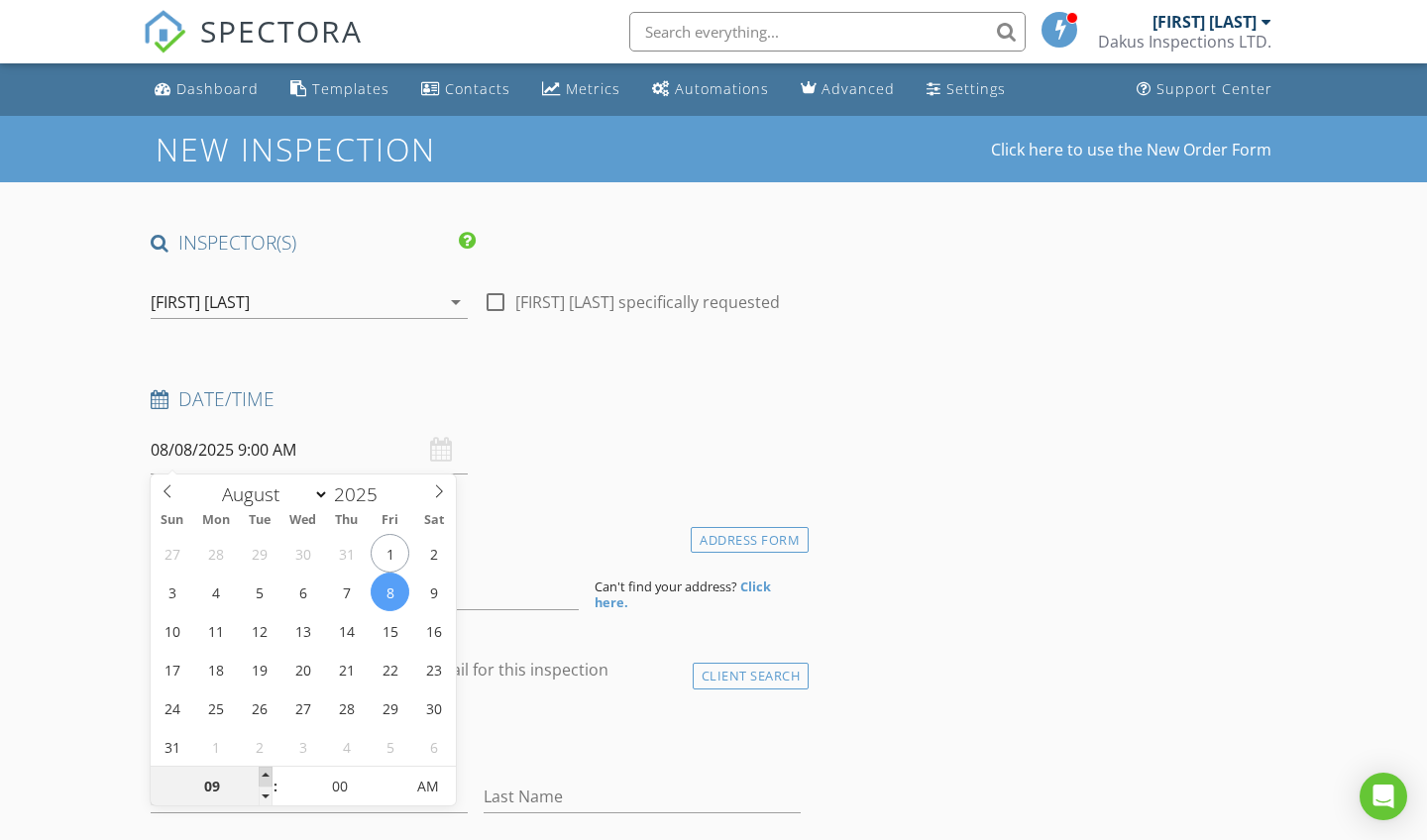 click at bounding box center [266, 777] 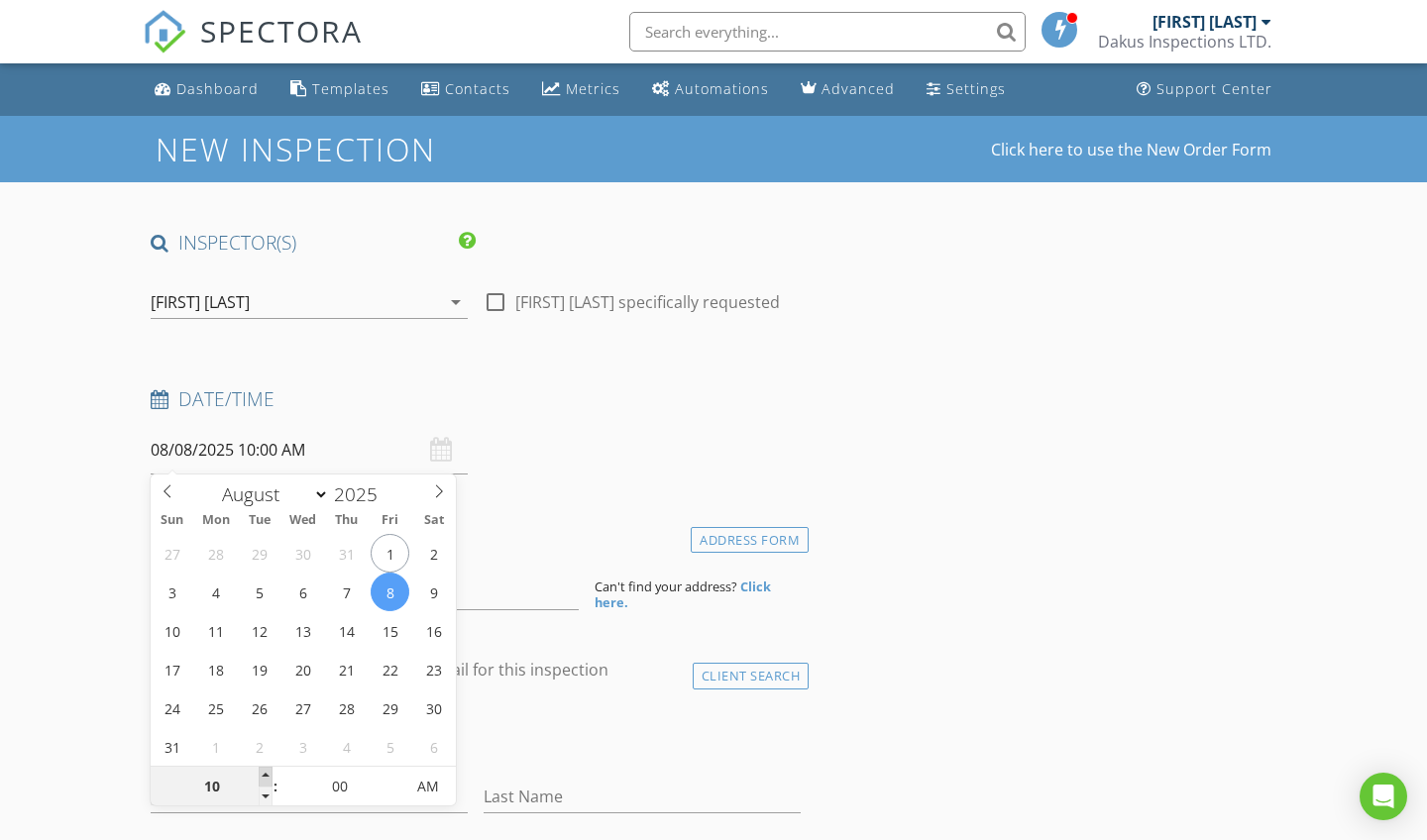 click at bounding box center [266, 777] 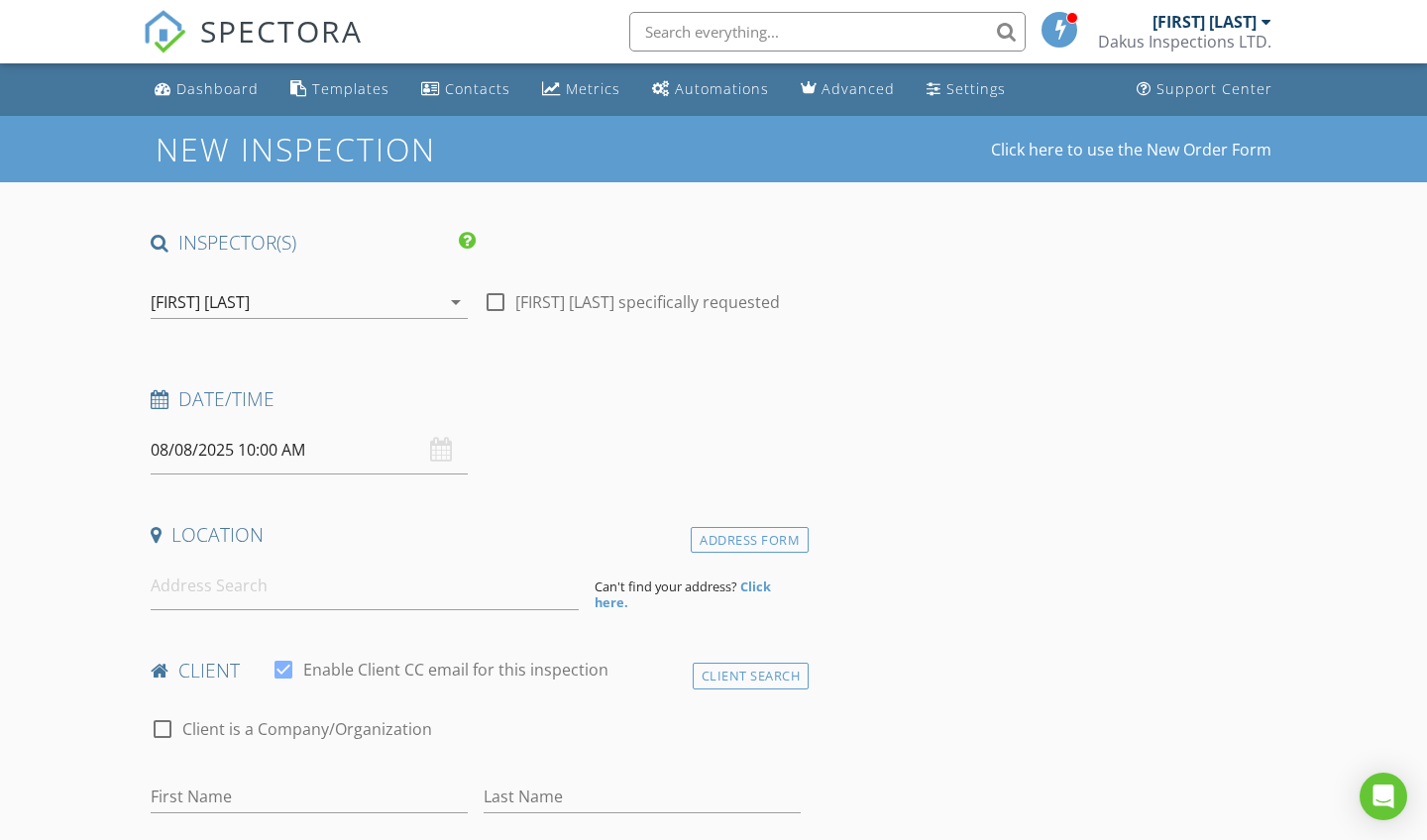 click on "Date/Time" at bounding box center [476, 406] 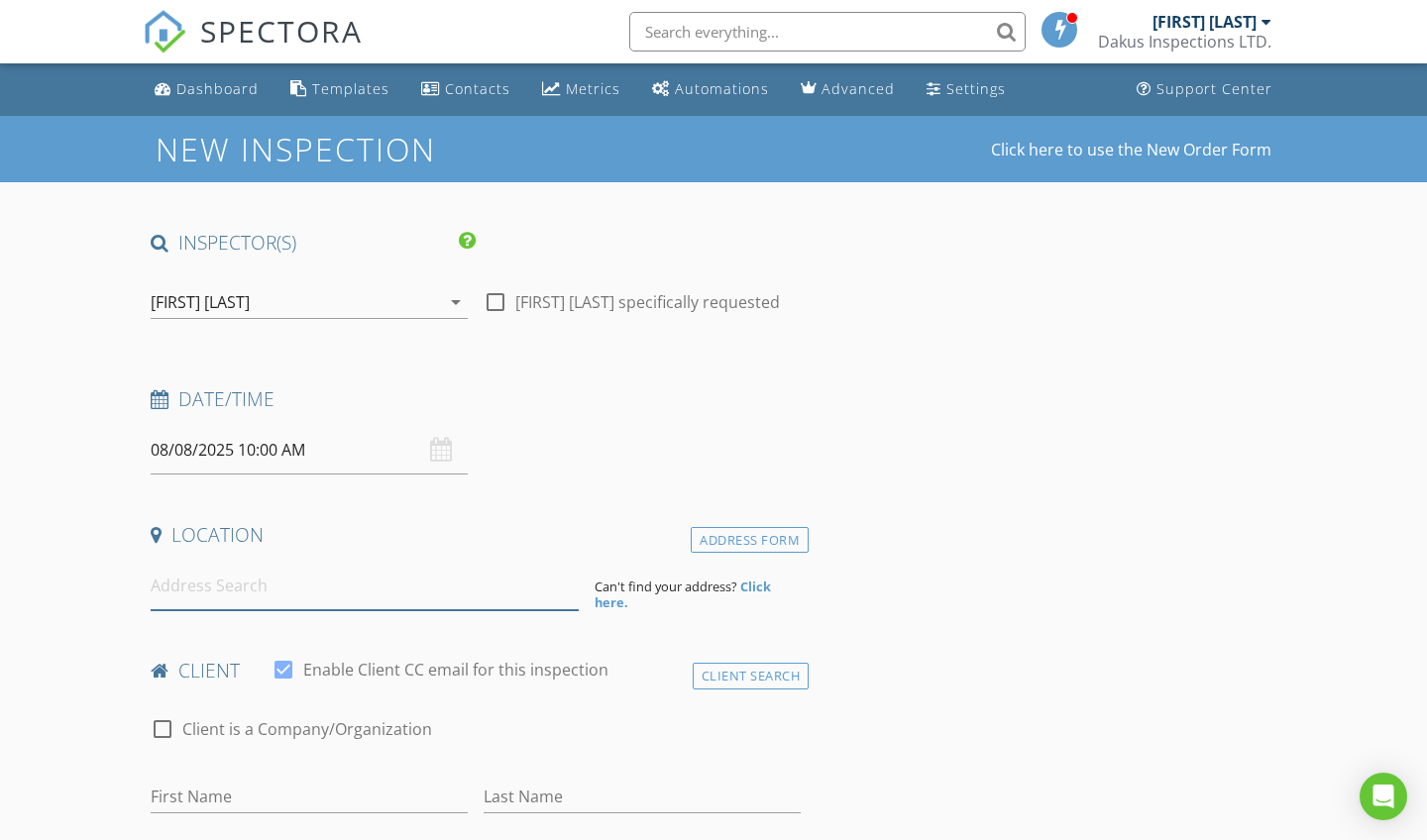 click at bounding box center [365, 585] 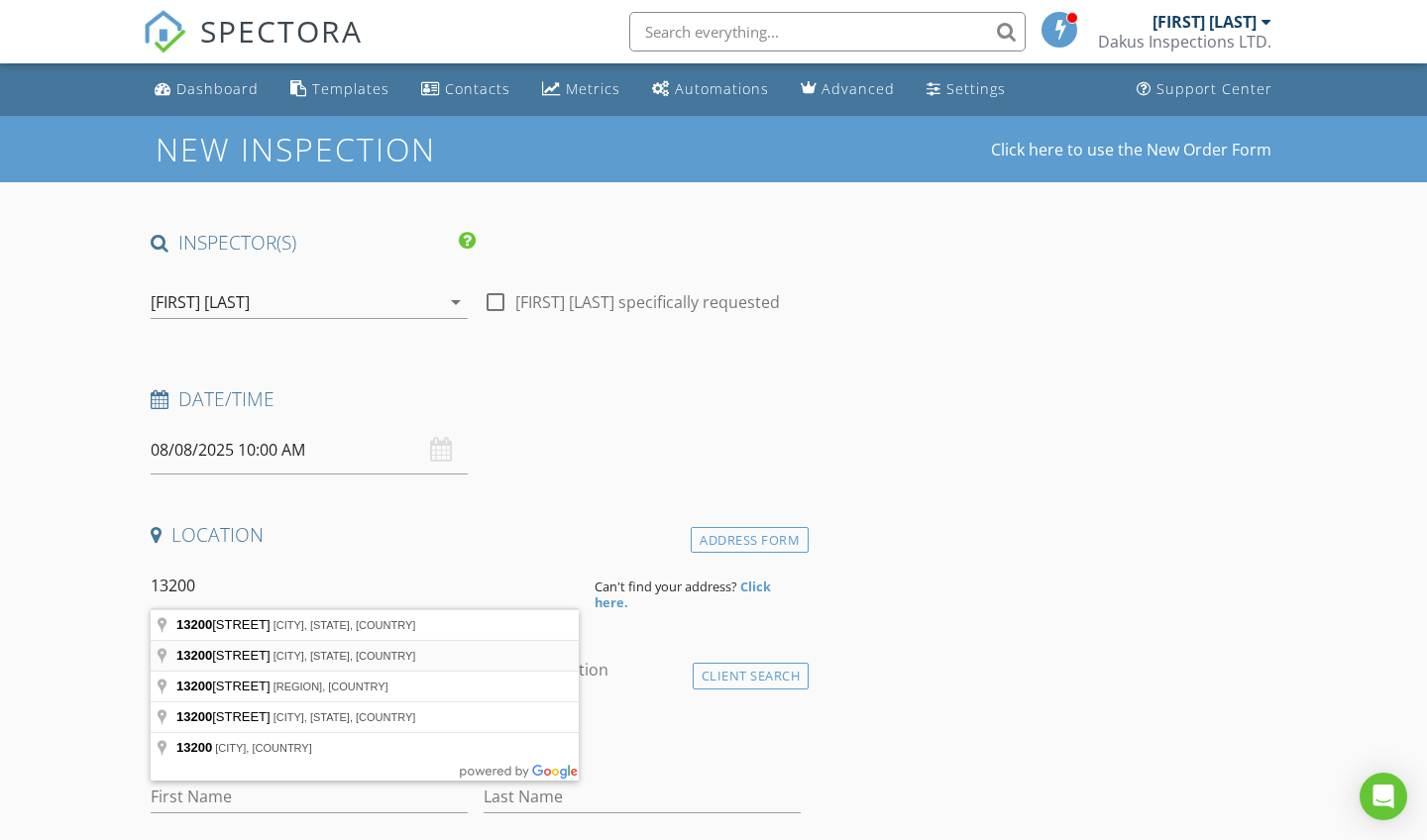 type on "13200 Edoidge Road, Prince George, BC, Canada" 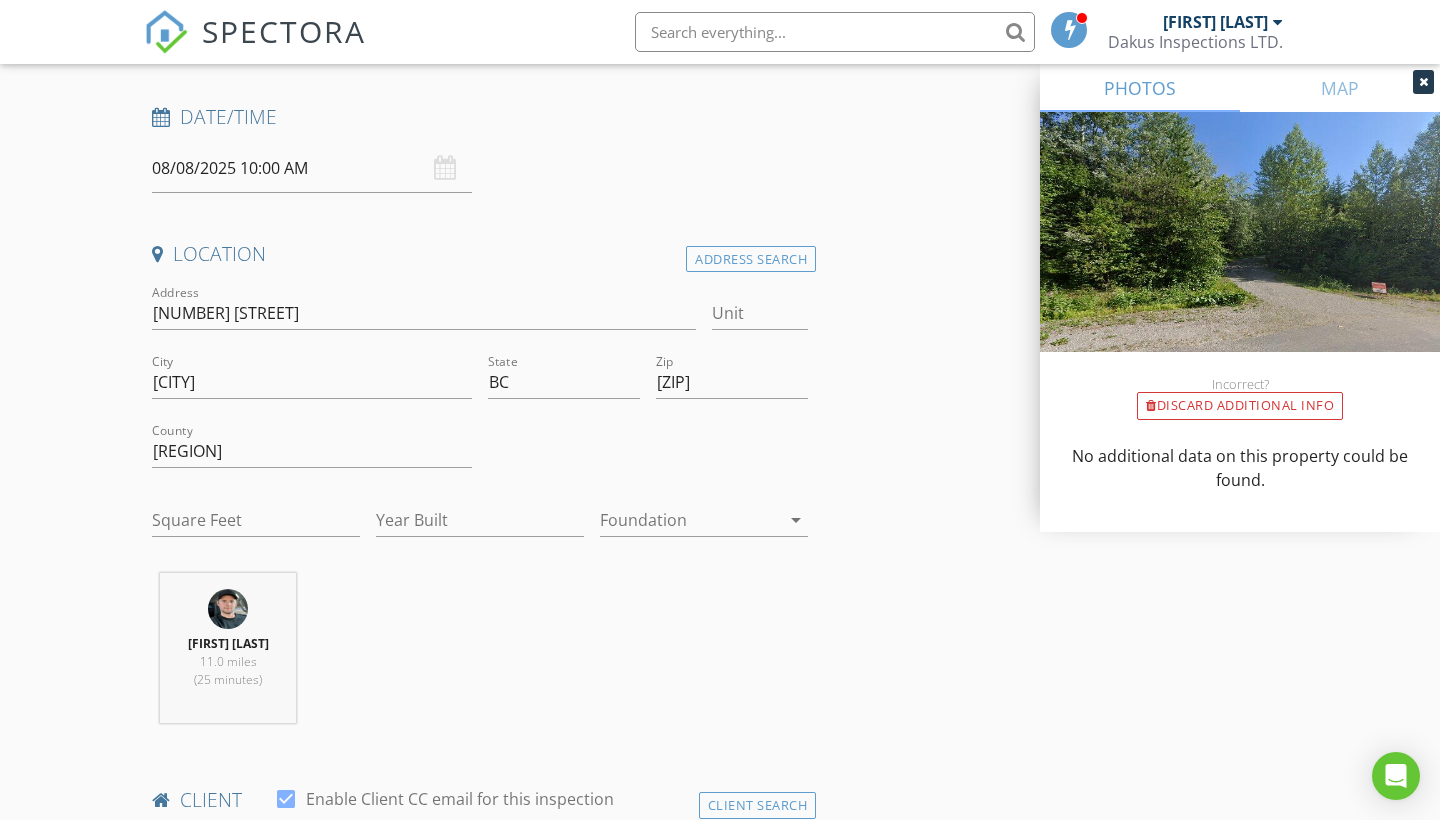 scroll, scrollTop: 287, scrollLeft: 0, axis: vertical 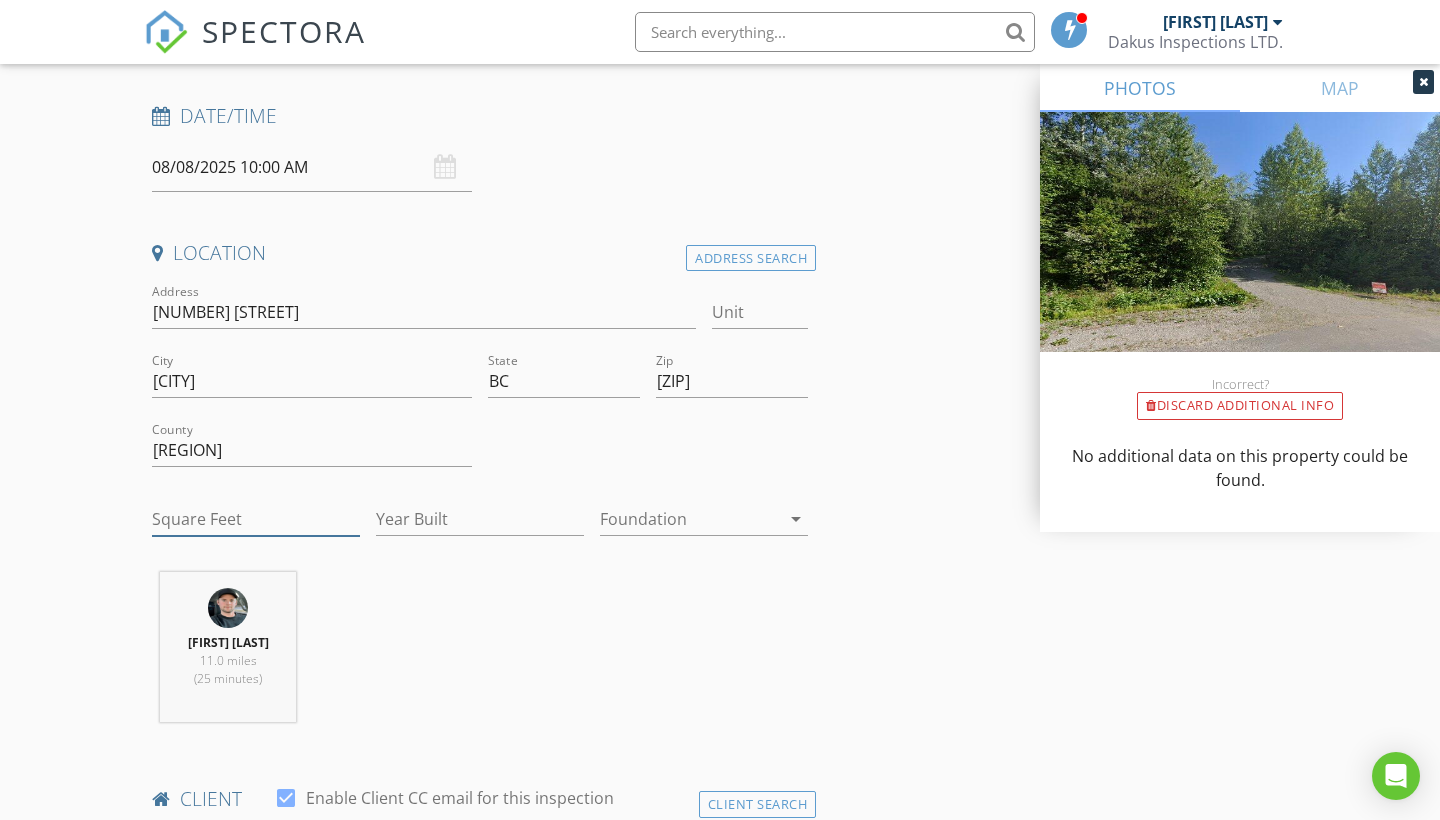 click on "Square Feet" at bounding box center (256, 519) 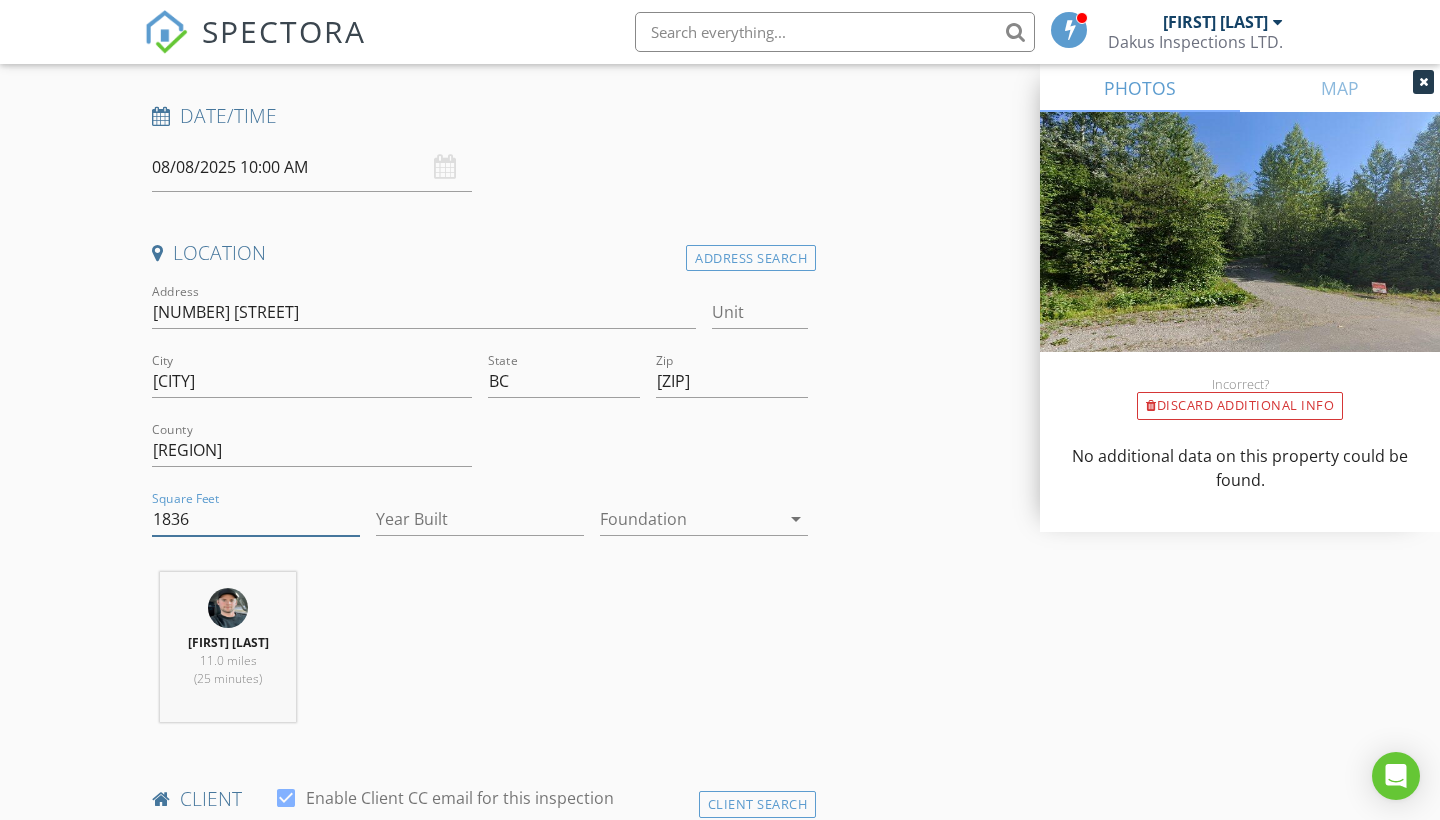 type on "1836" 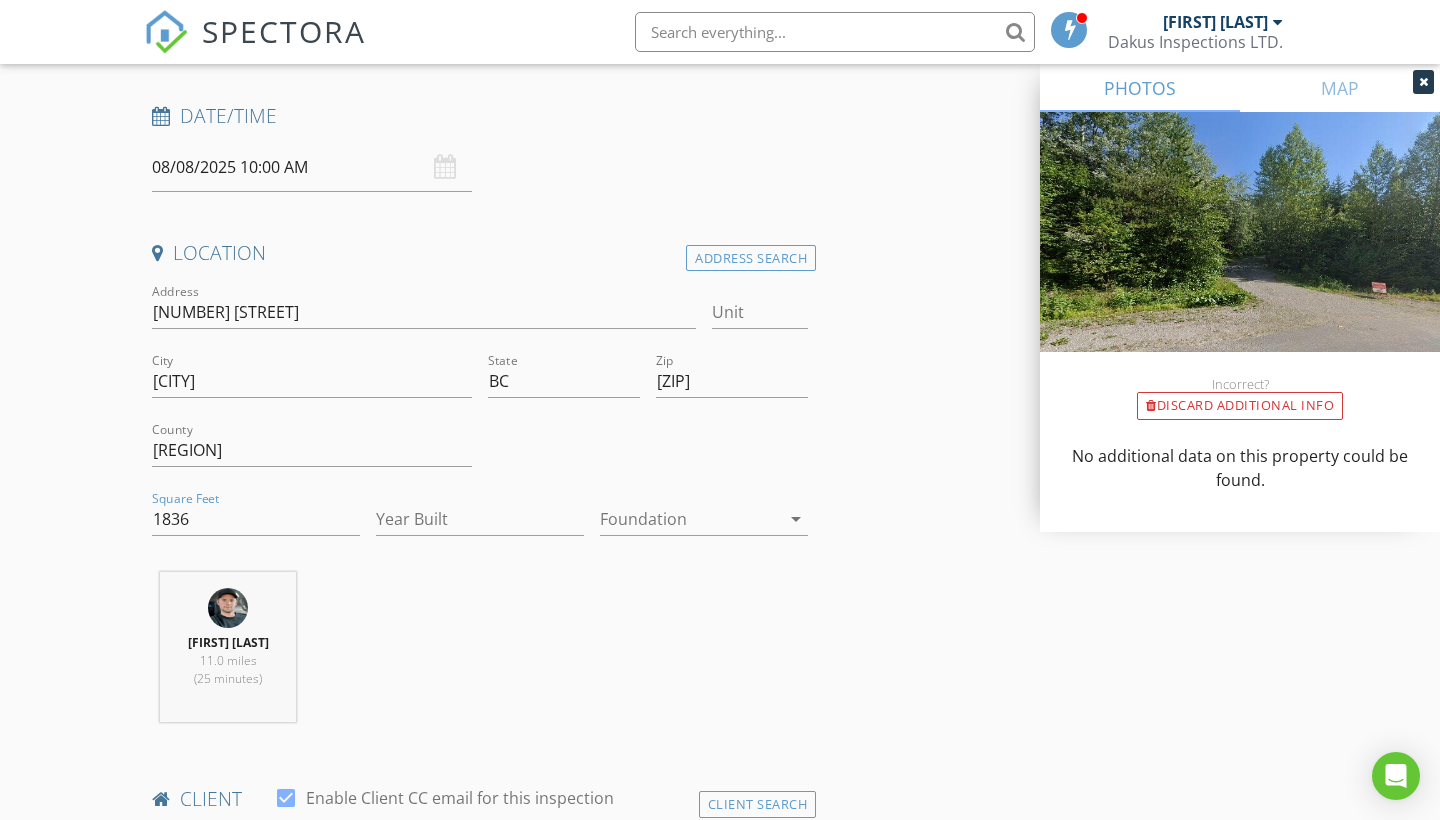 click on "Year Built" at bounding box center [480, 529] 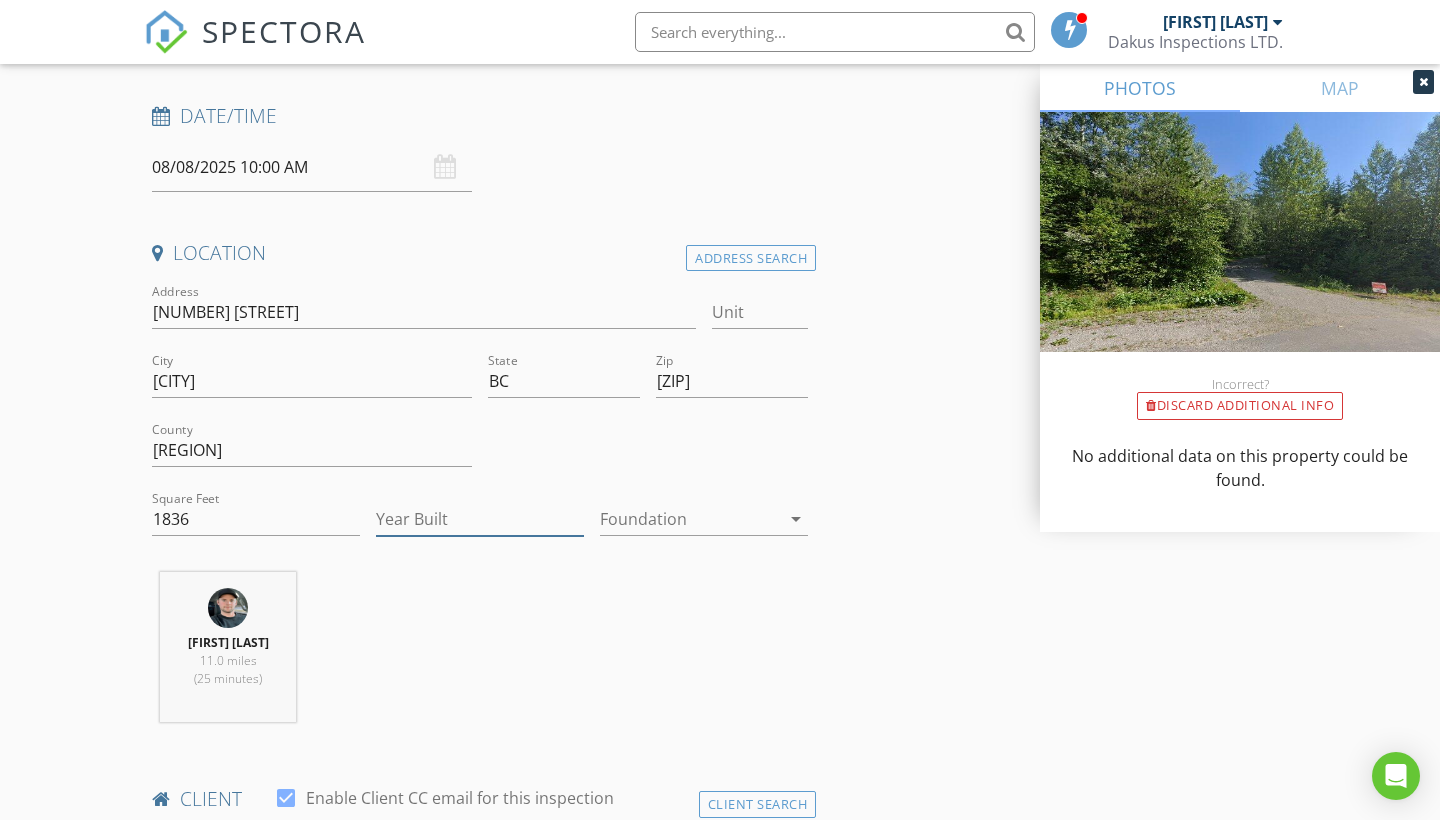 click on "Year Built" at bounding box center (480, 519) 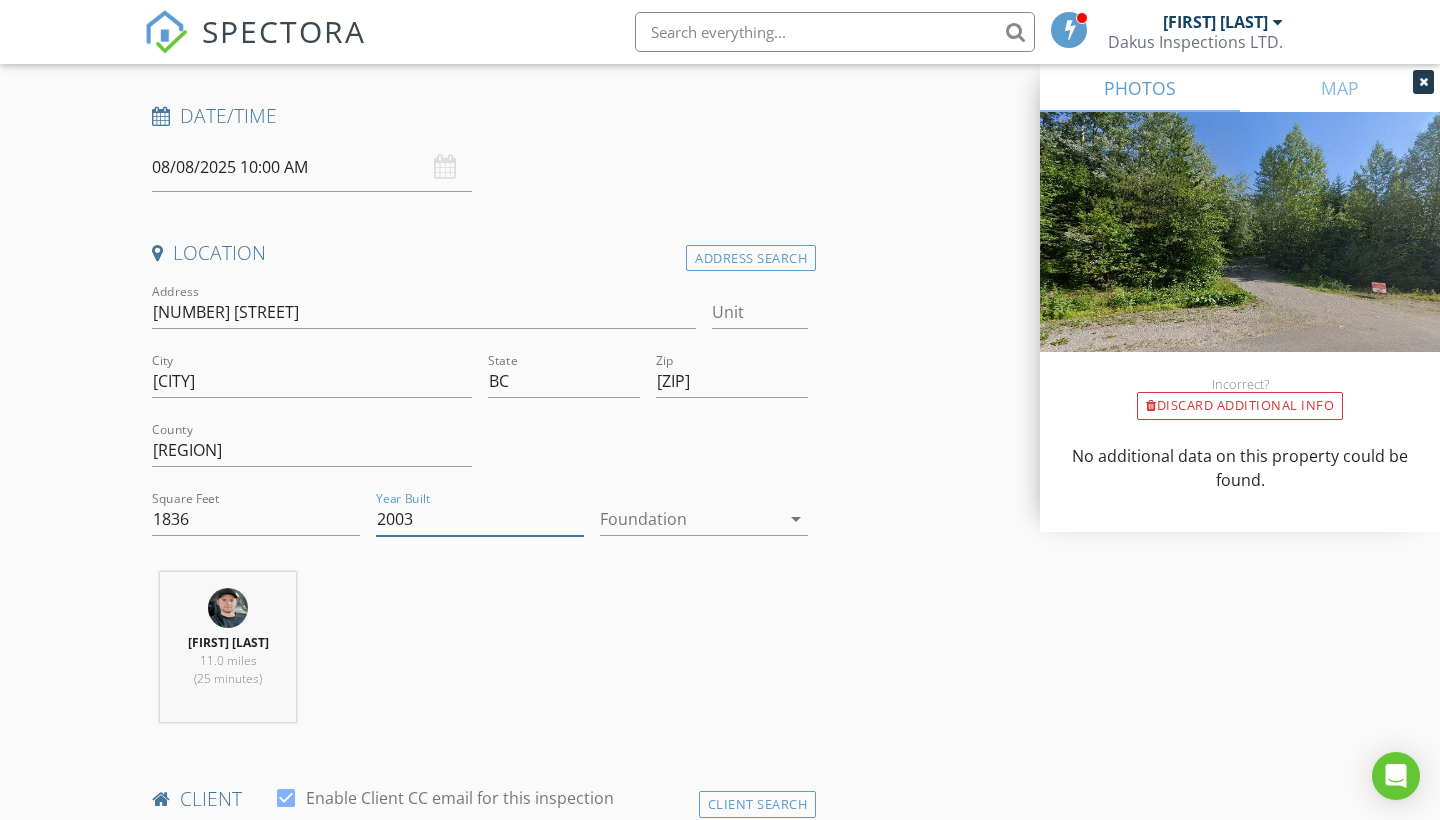 type on "2003" 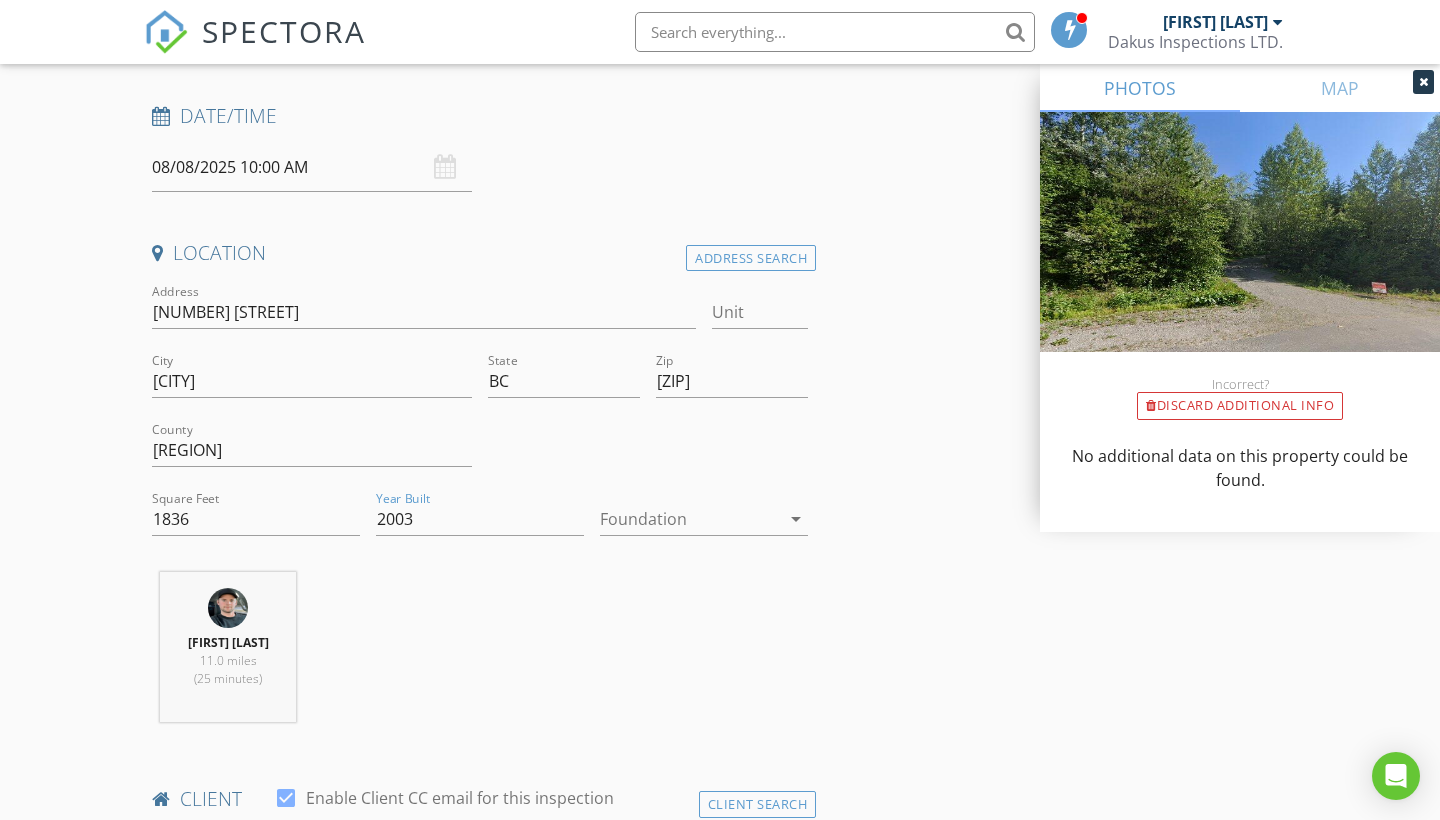 click at bounding box center [690, 519] 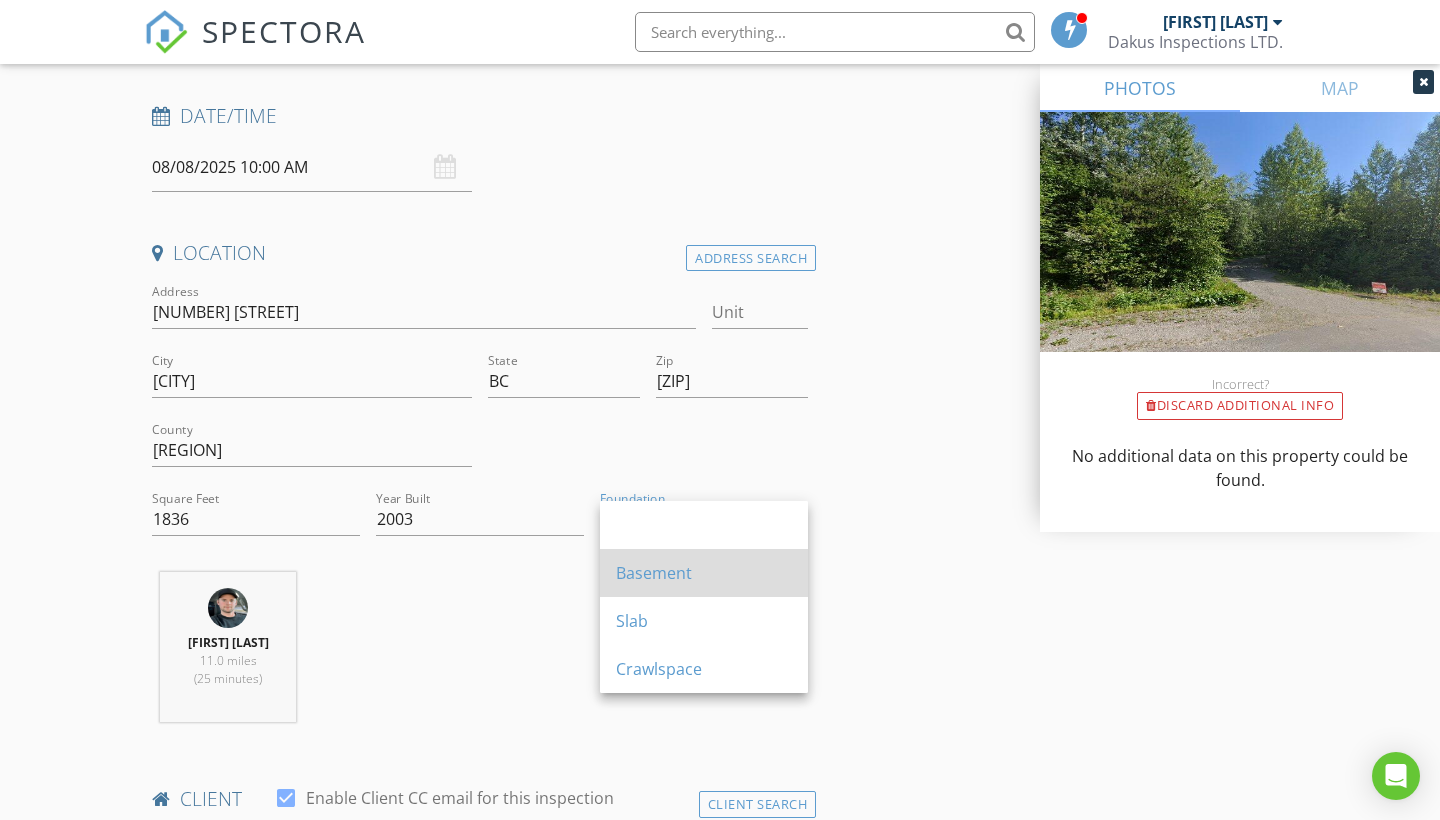 click on "Basement" at bounding box center [704, 573] 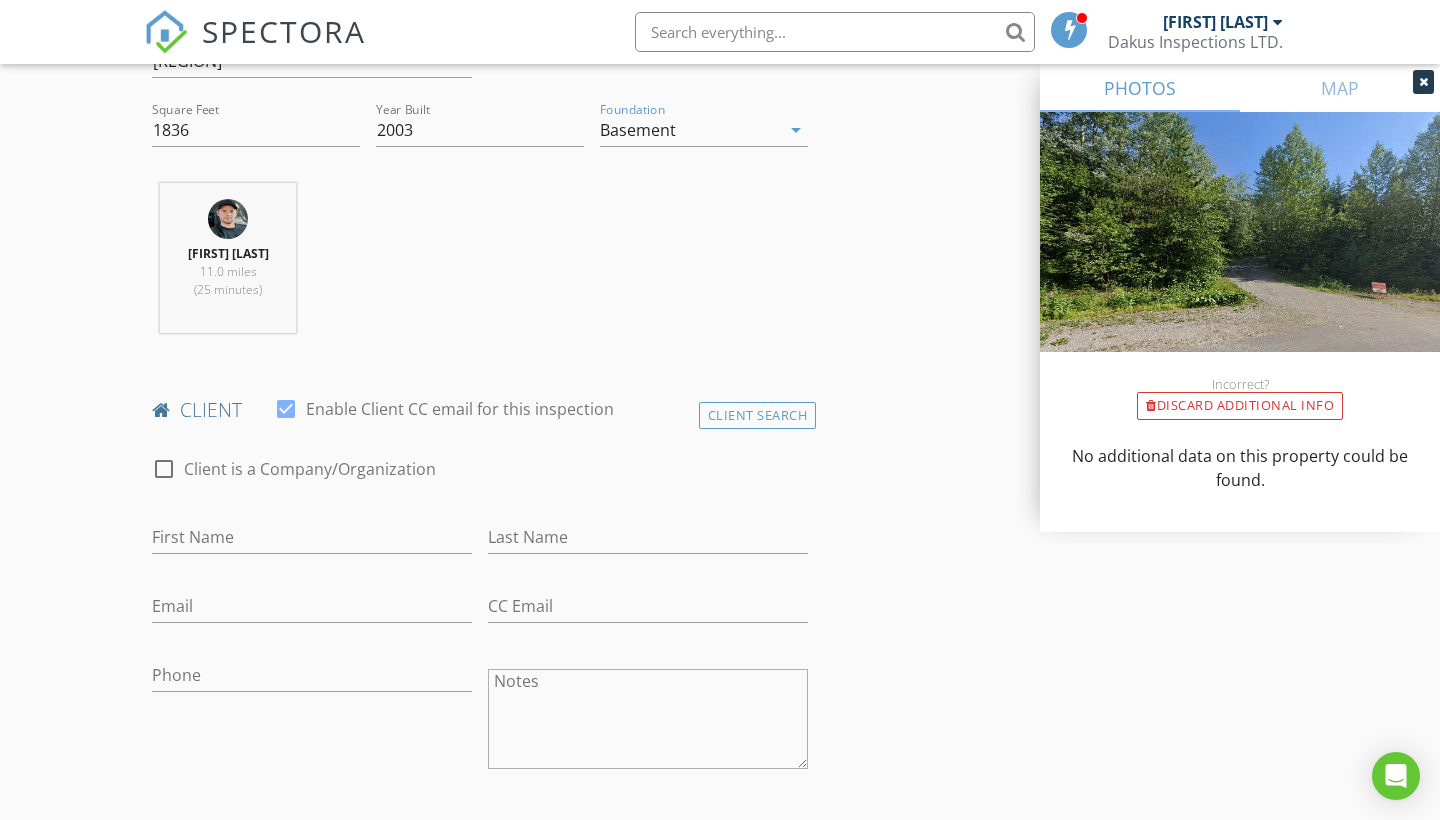scroll, scrollTop: 682, scrollLeft: 0, axis: vertical 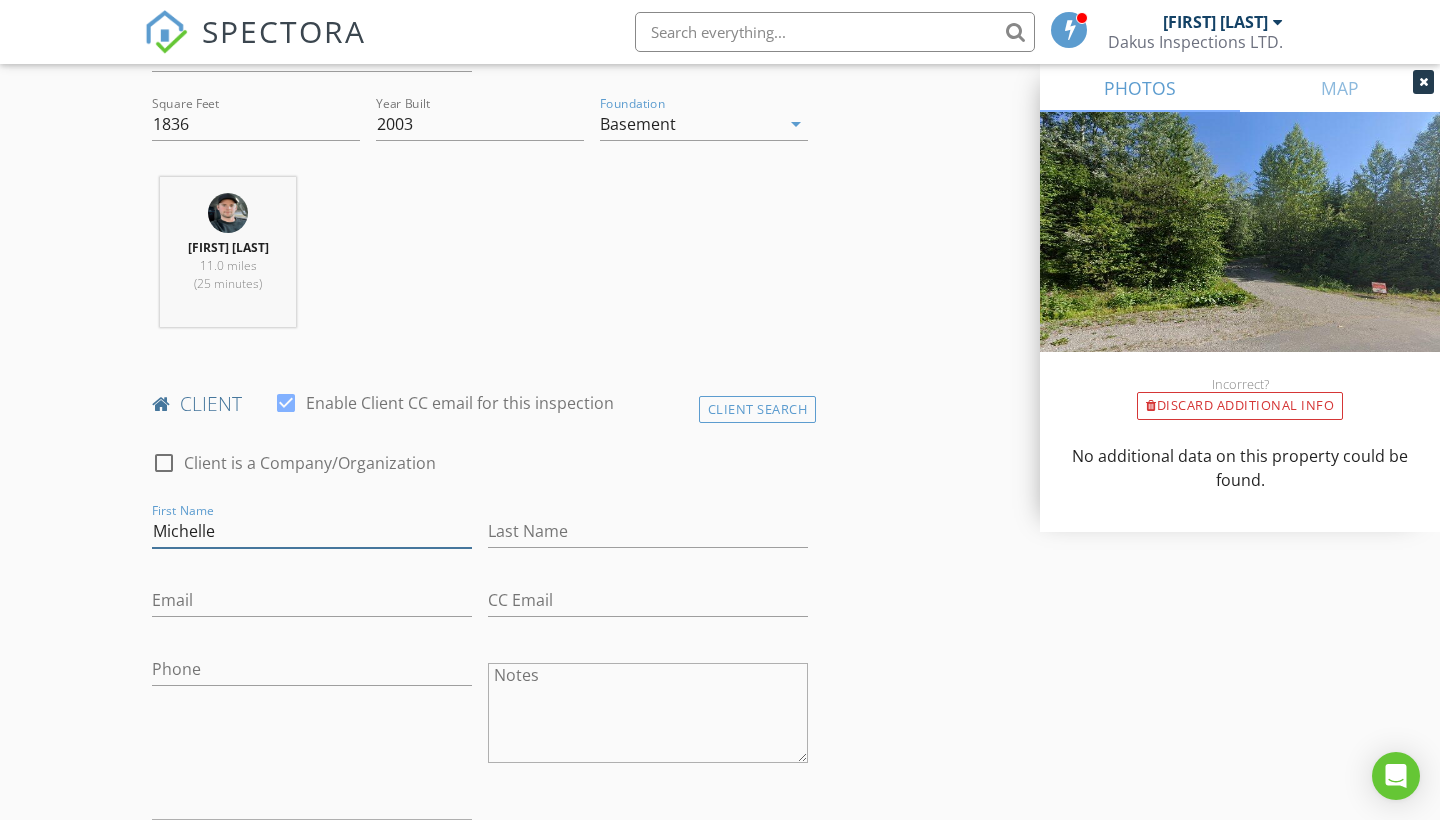 type on "Michelle" 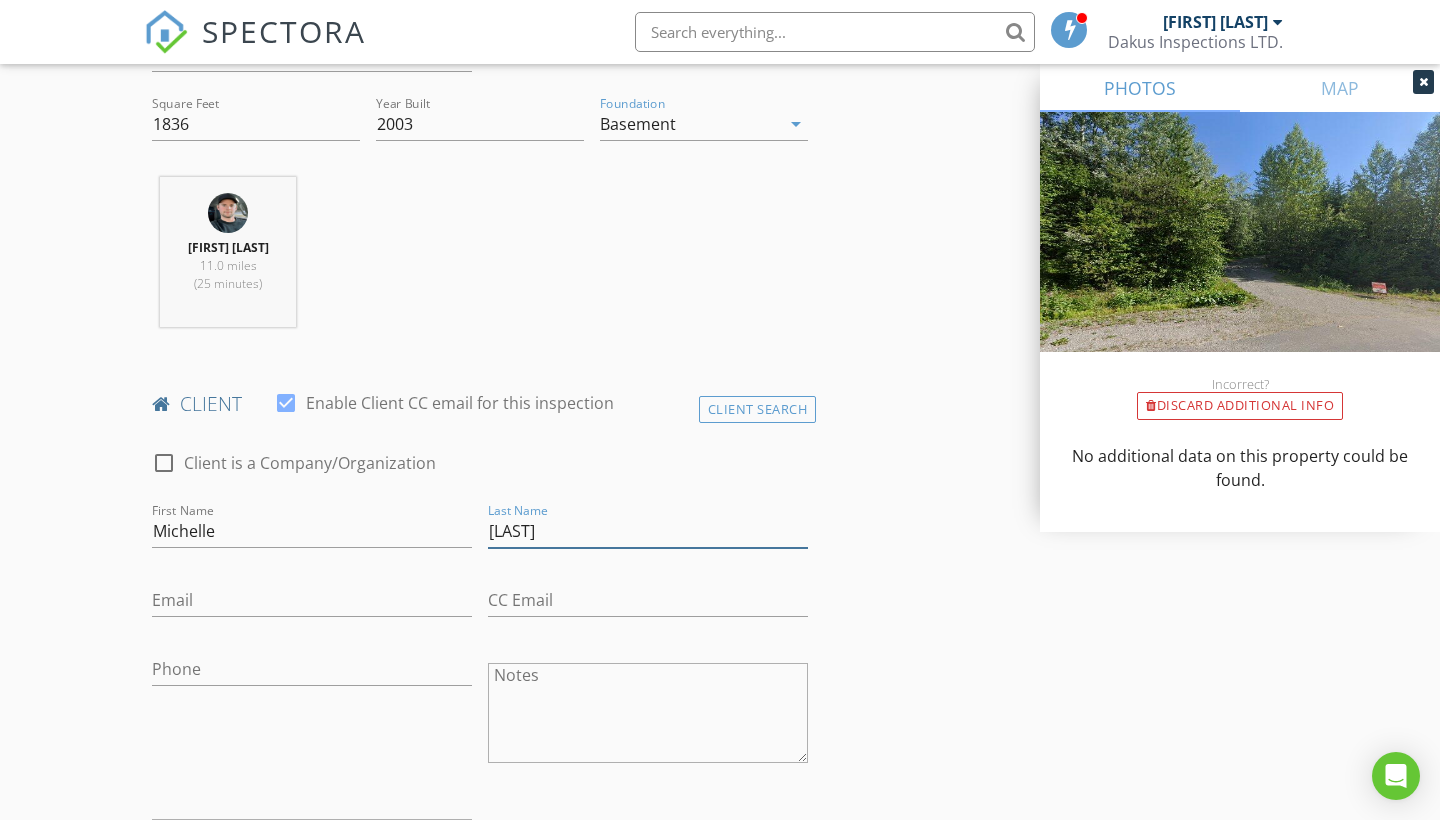 type on "Gunter" 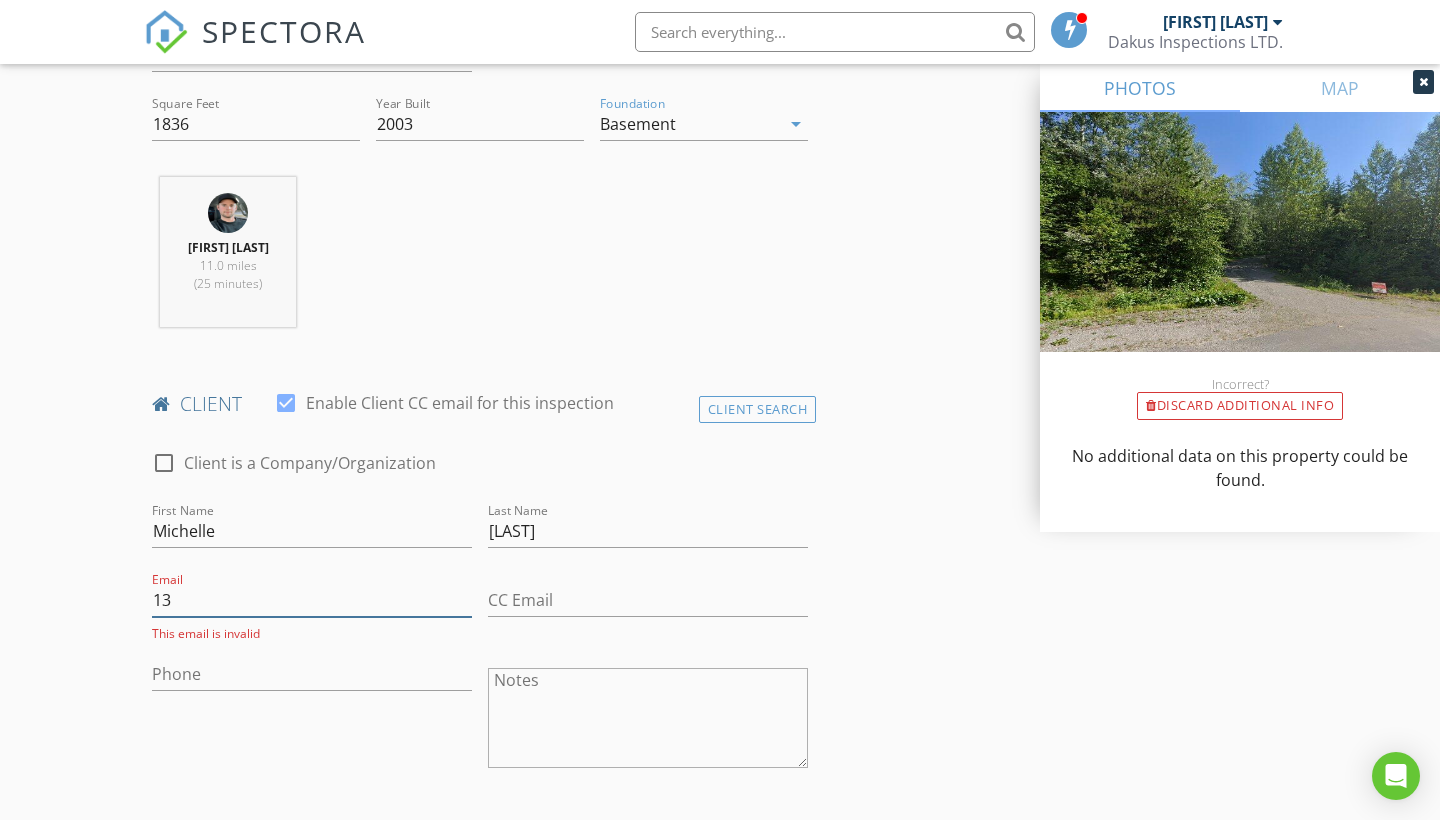 type on "1" 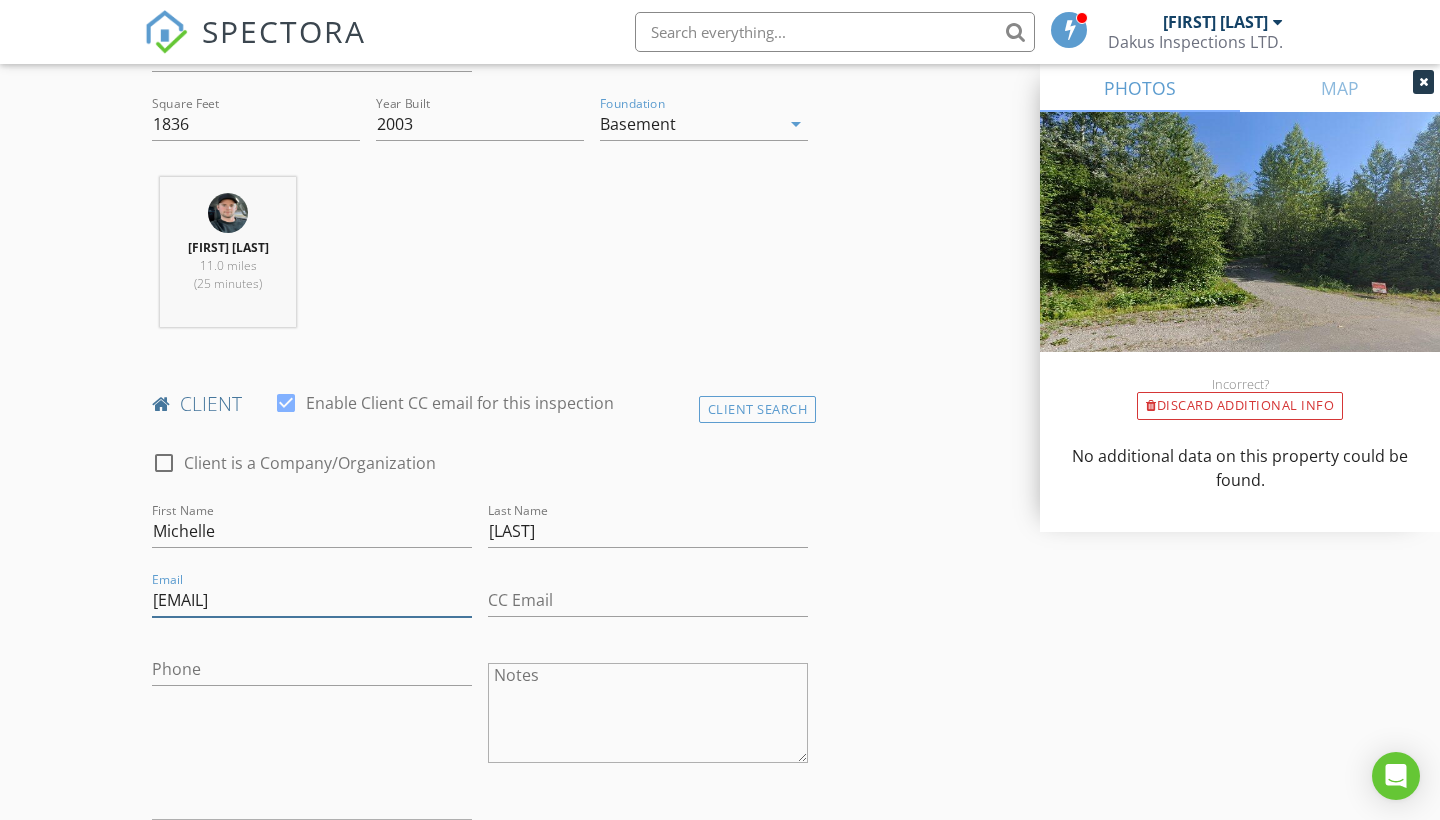 type on "ospika@proton.me" 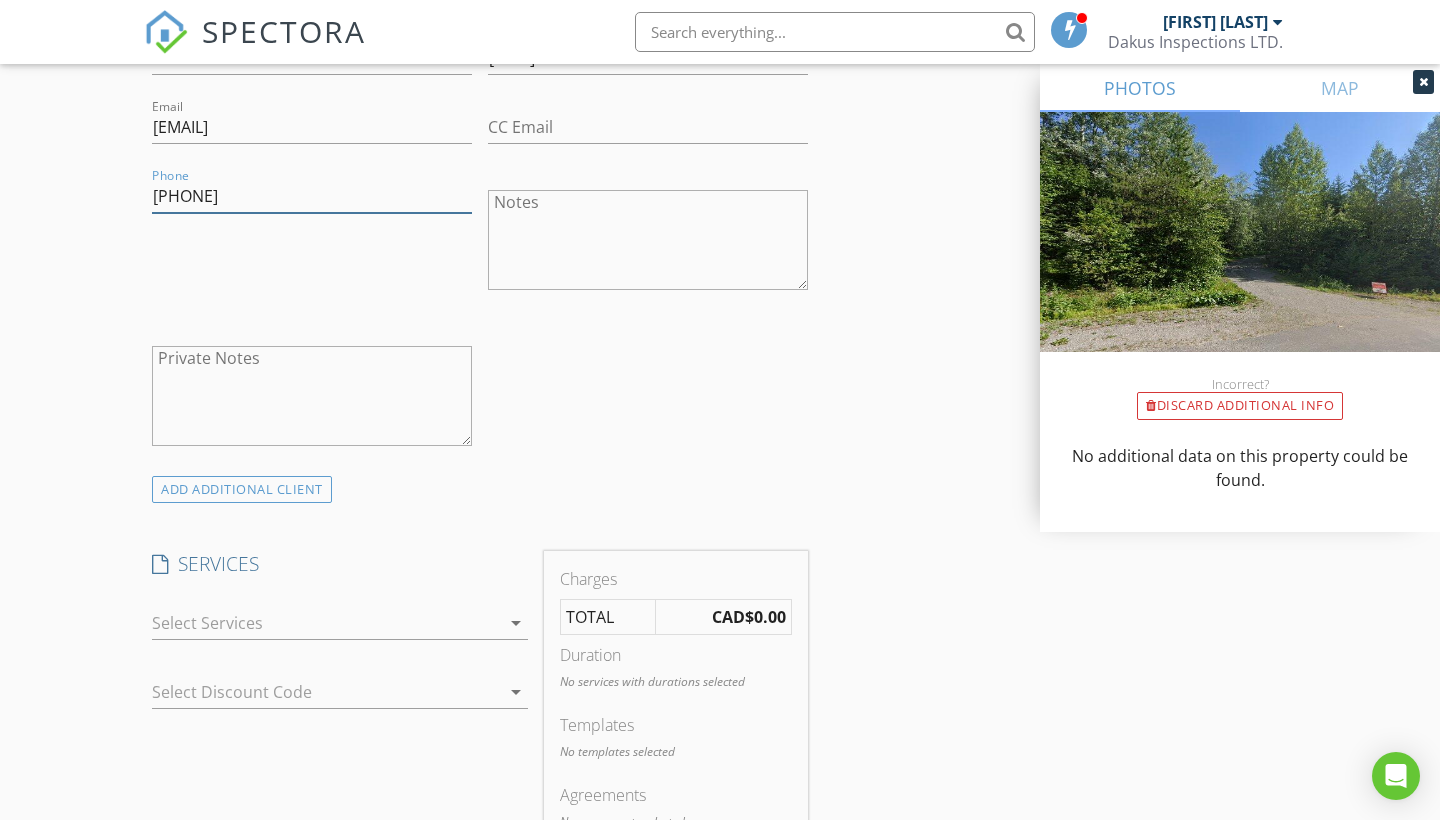 scroll, scrollTop: 1156, scrollLeft: 0, axis: vertical 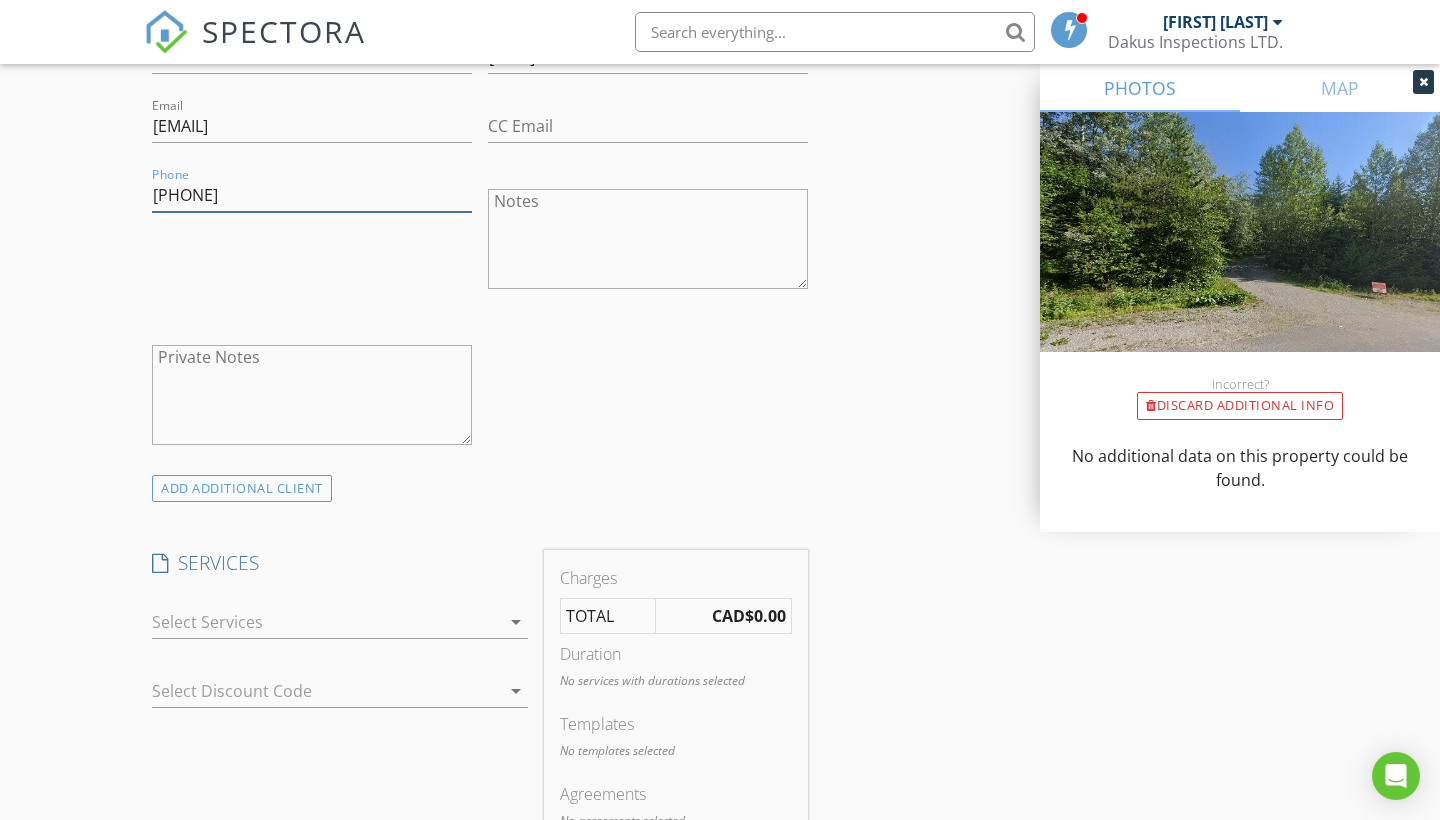 type on "250-988-1357" 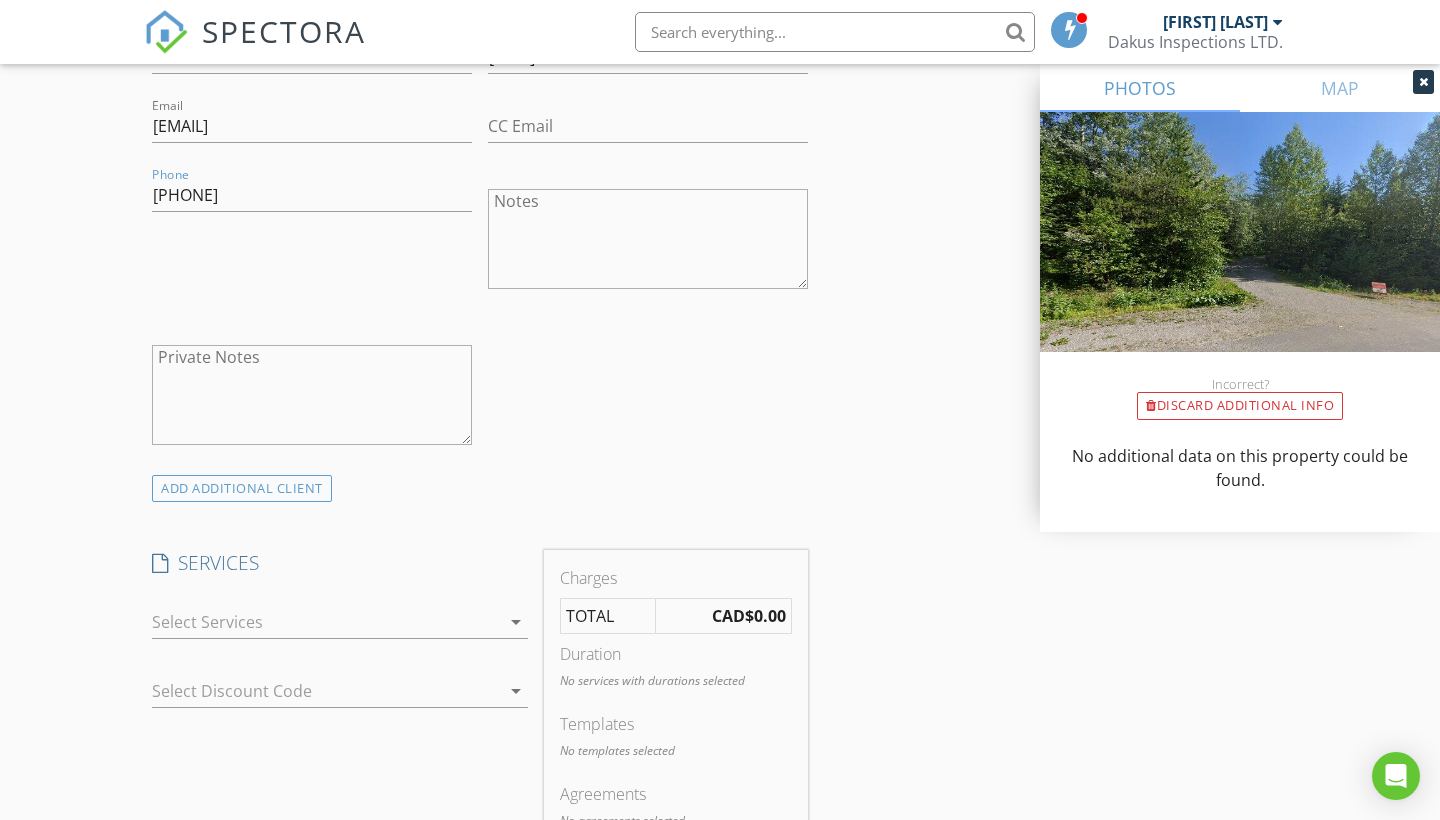 click at bounding box center (326, 622) 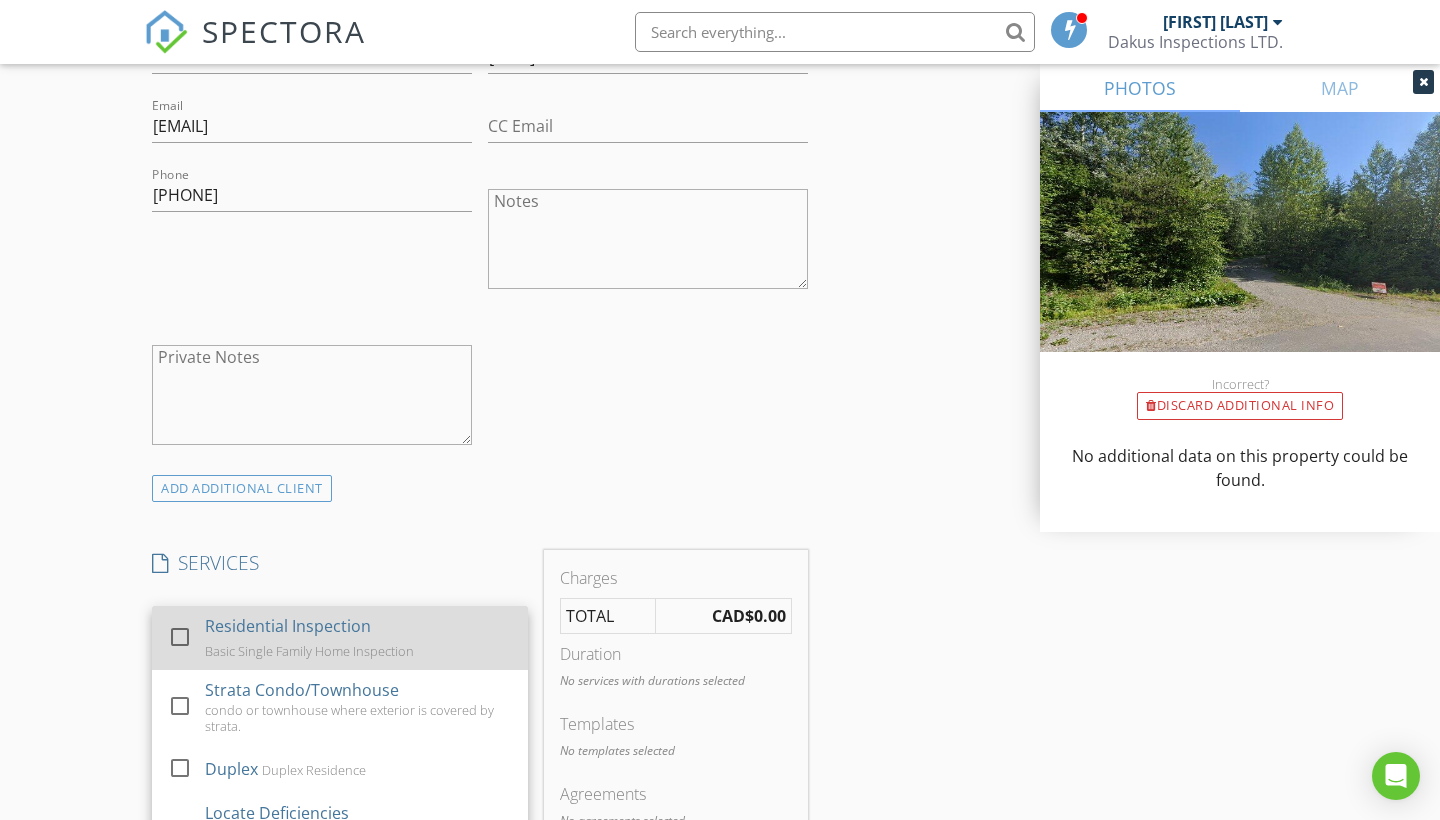 click at bounding box center (180, 637) 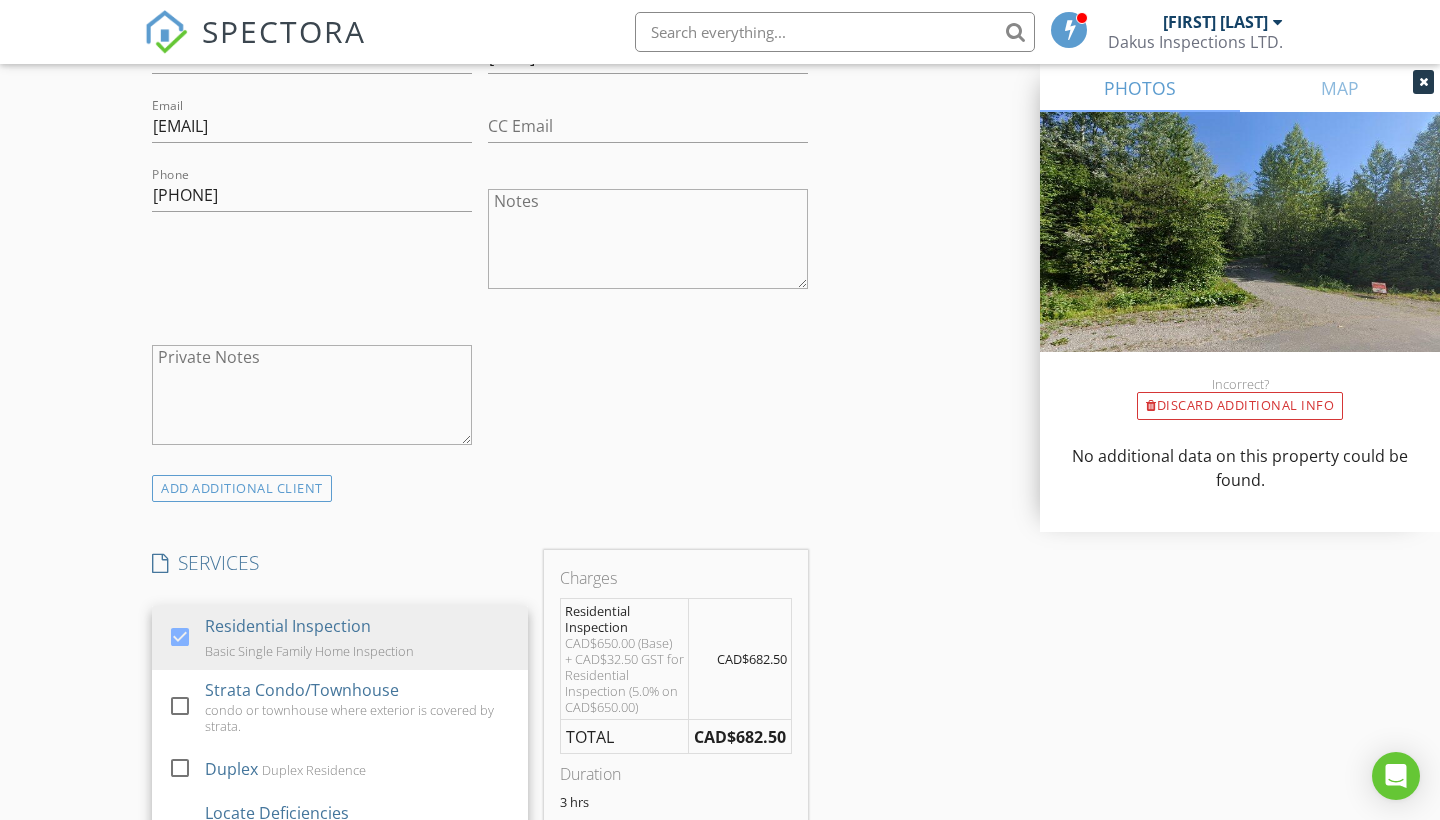 click on "ADD ADDITIONAL client" at bounding box center (480, 488) 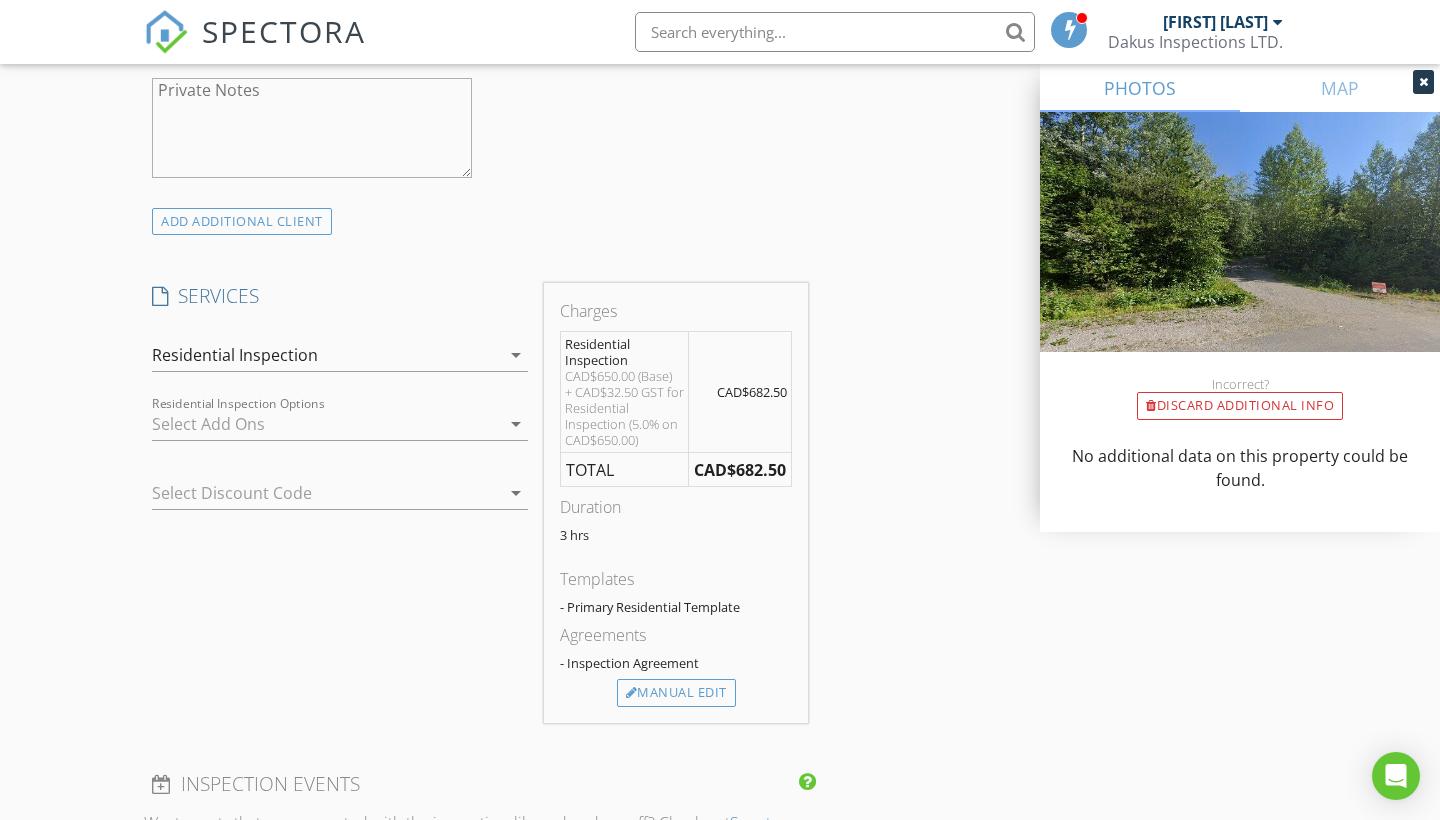 scroll, scrollTop: 1424, scrollLeft: 0, axis: vertical 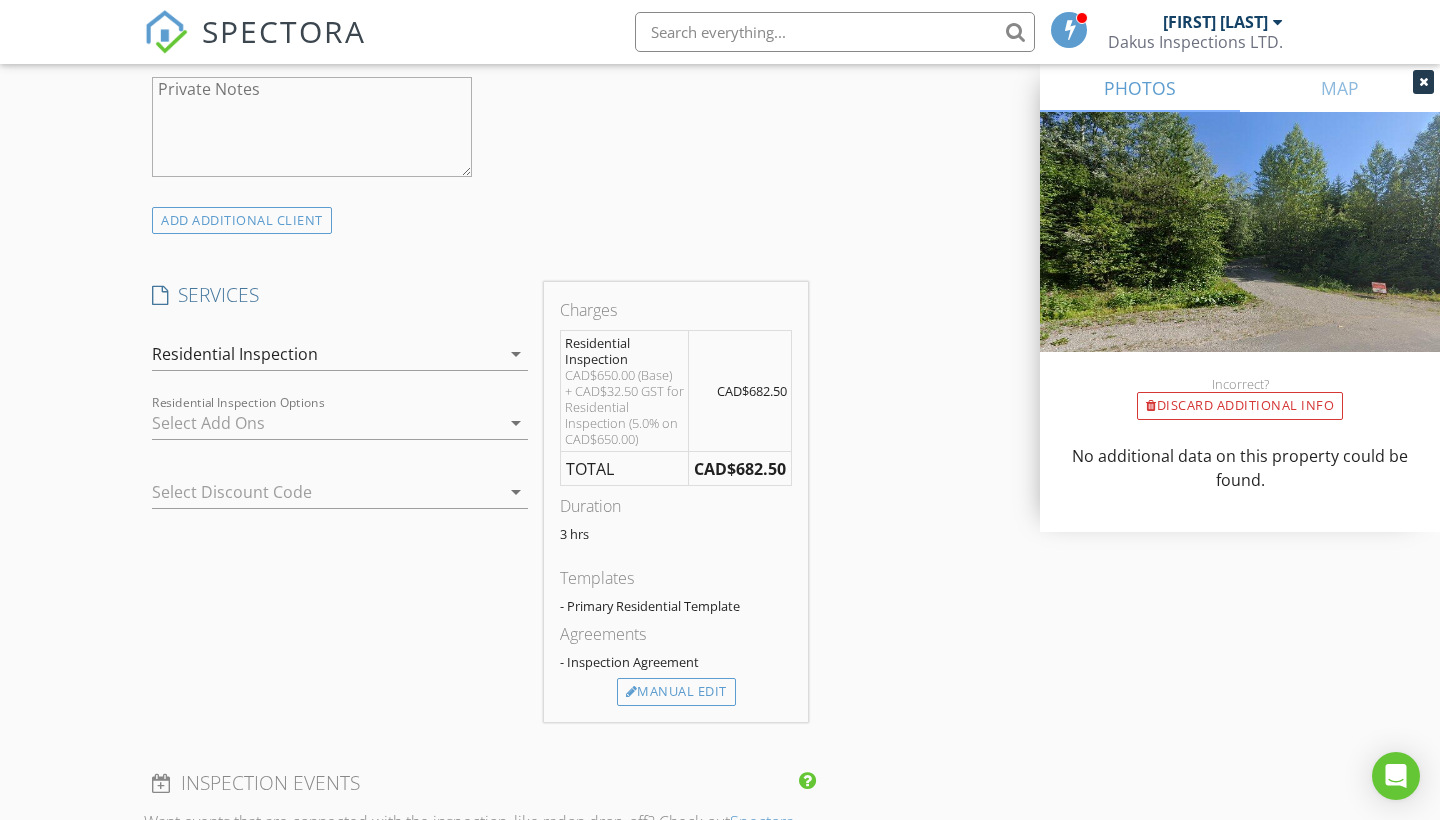 click at bounding box center (326, 423) 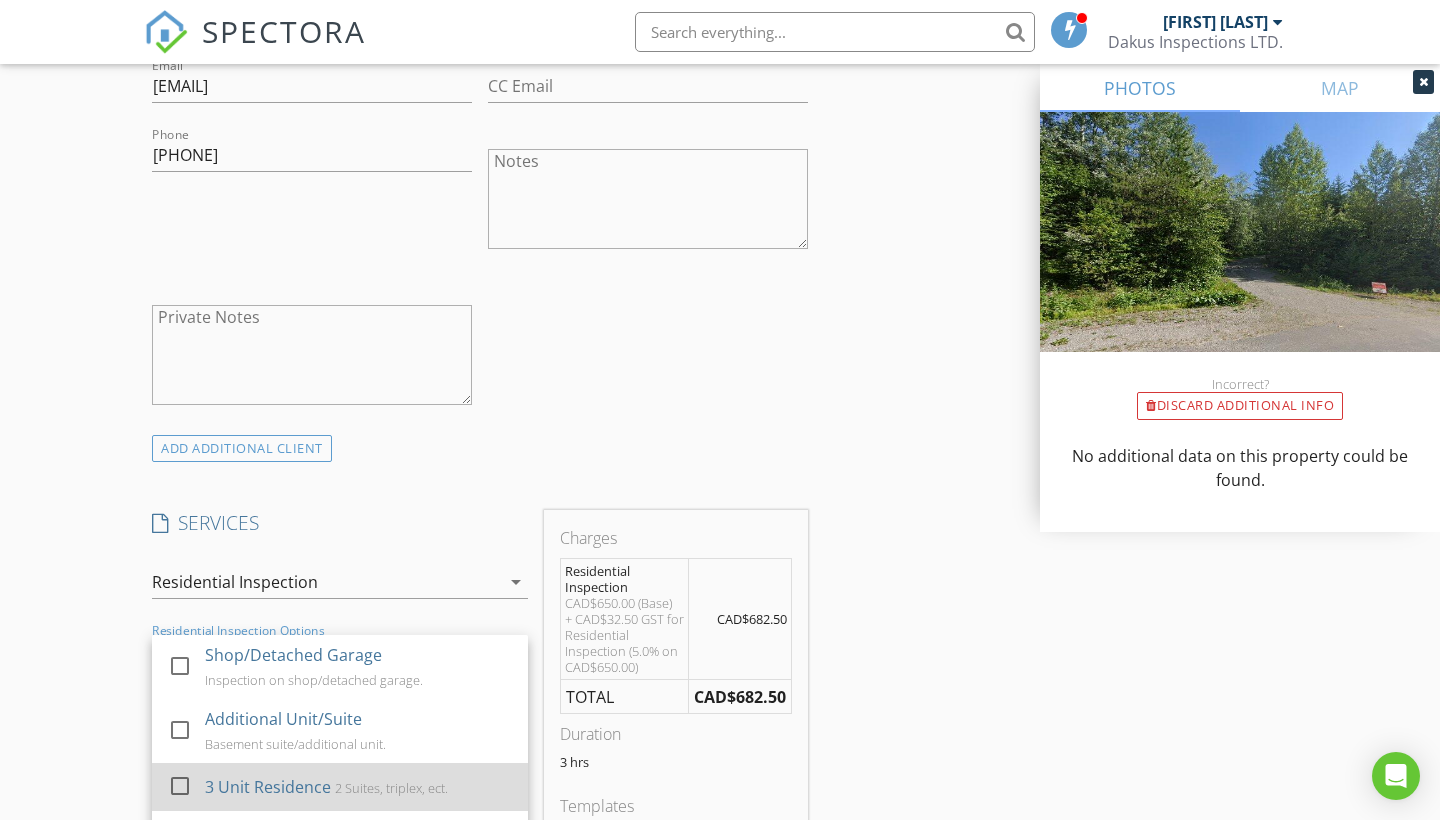 scroll, scrollTop: 1277, scrollLeft: 0, axis: vertical 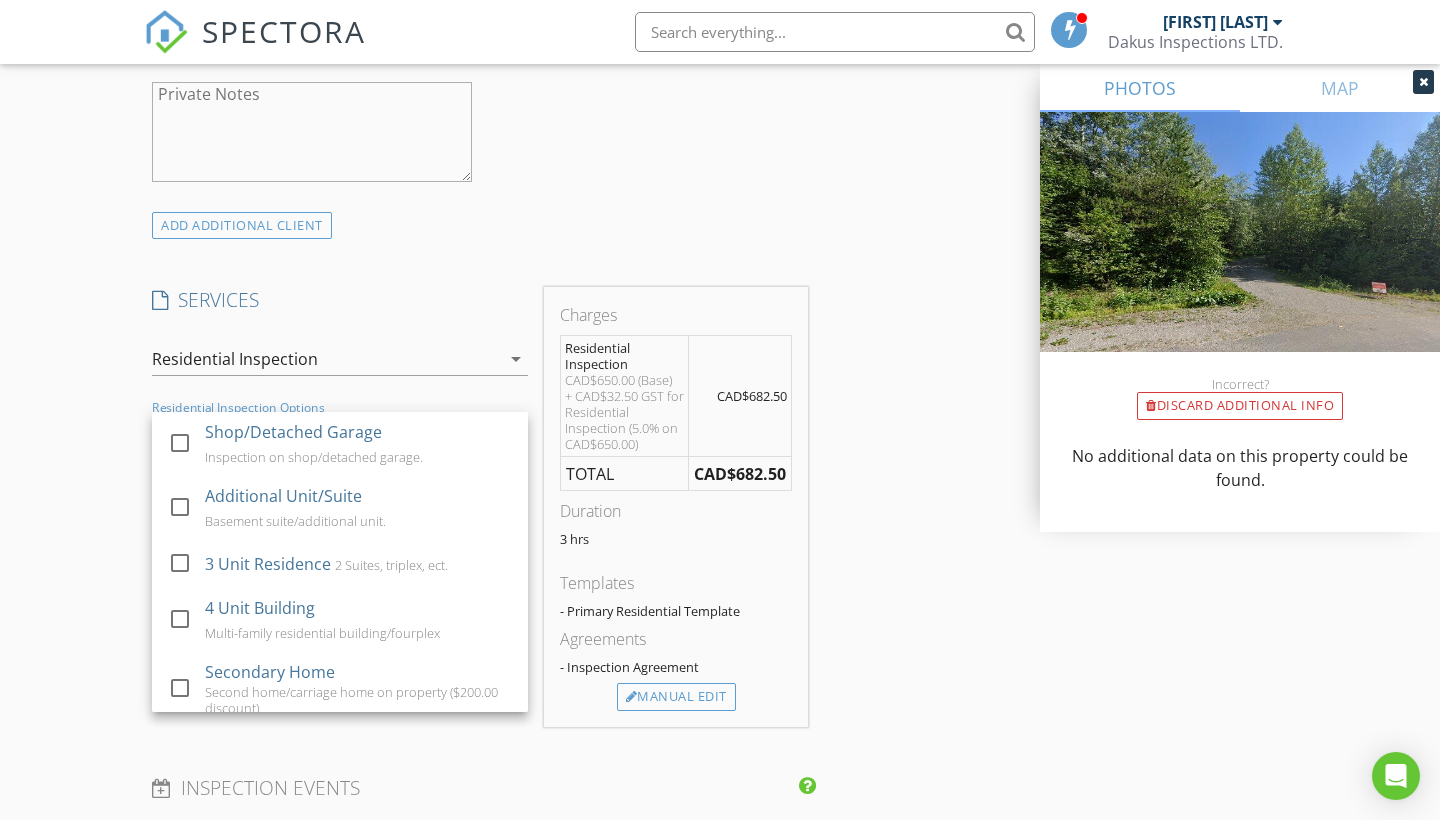 click on "New Inspection
Click here to use the New Order Form
INSPECTOR(S)
check_box   Cole Dakus   PRIMARY   check_box_outline_blank   Troy Dakus     Cole Dakus arrow_drop_down   check_box_outline_blank Cole Dakus specifically requested
Date/Time
08/08/2025 10:00 AM
Location
Address Search       Address 13200 Edoidge Rd   Unit   City Prince George   State BC   Zip V2K 5Y7   County Fraser-Fort George     Square Feet 1836   Year Built 2003   Foundation Basement arrow_drop_down     Cole Dakus     11.0 miles     (25 minutes)
client
check_box Enable Client CC email for this inspection   Client Search     check_box_outline_blank Client is a Company/Organization     First Name Michelle   Last Name Gunter   Email ospika@proton.me   CC Email   Phone 250-988-1357           Notes   Private Notes
ADD ADDITIONAL client" at bounding box center [720, 466] 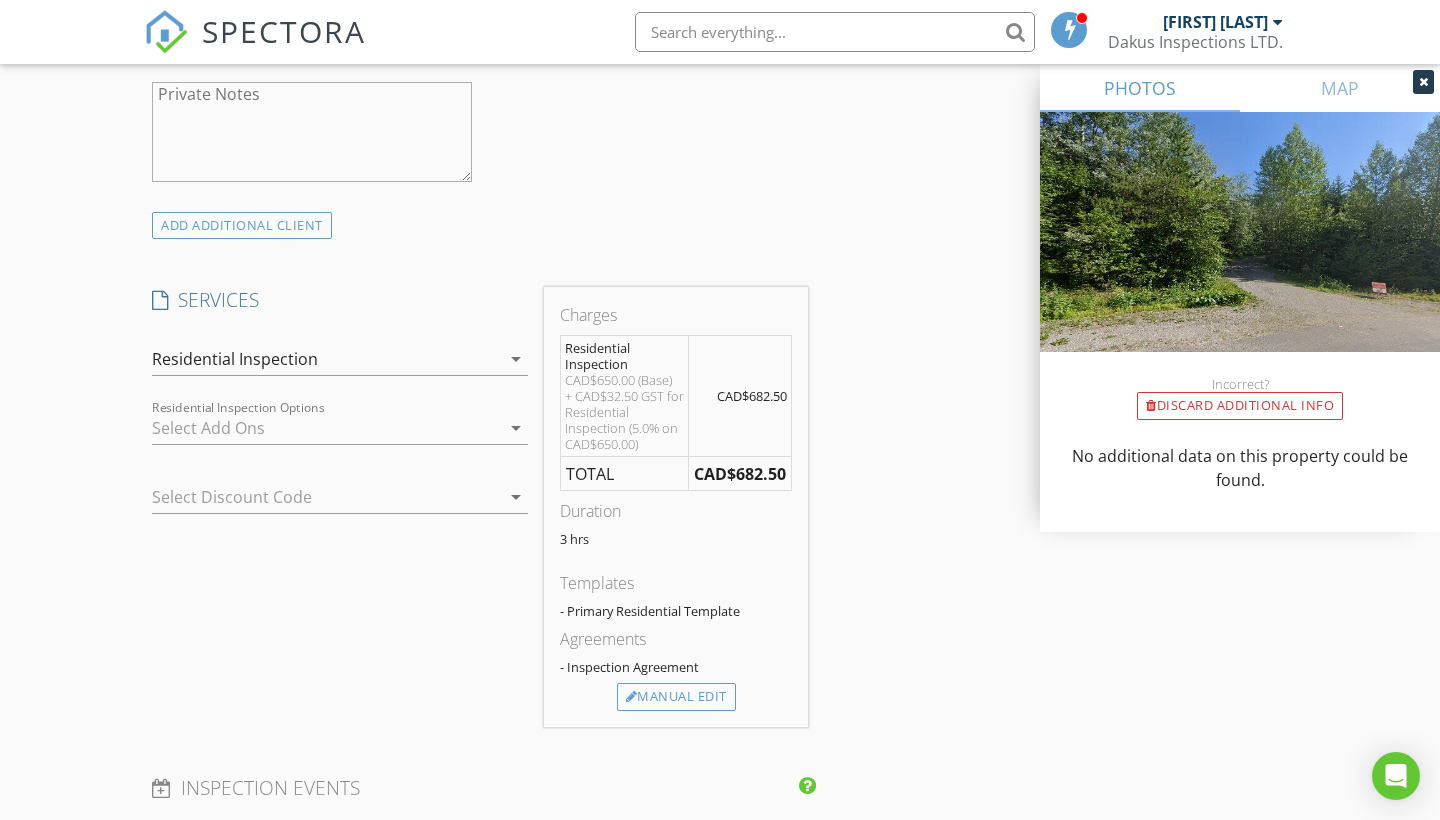 click at bounding box center (326, 428) 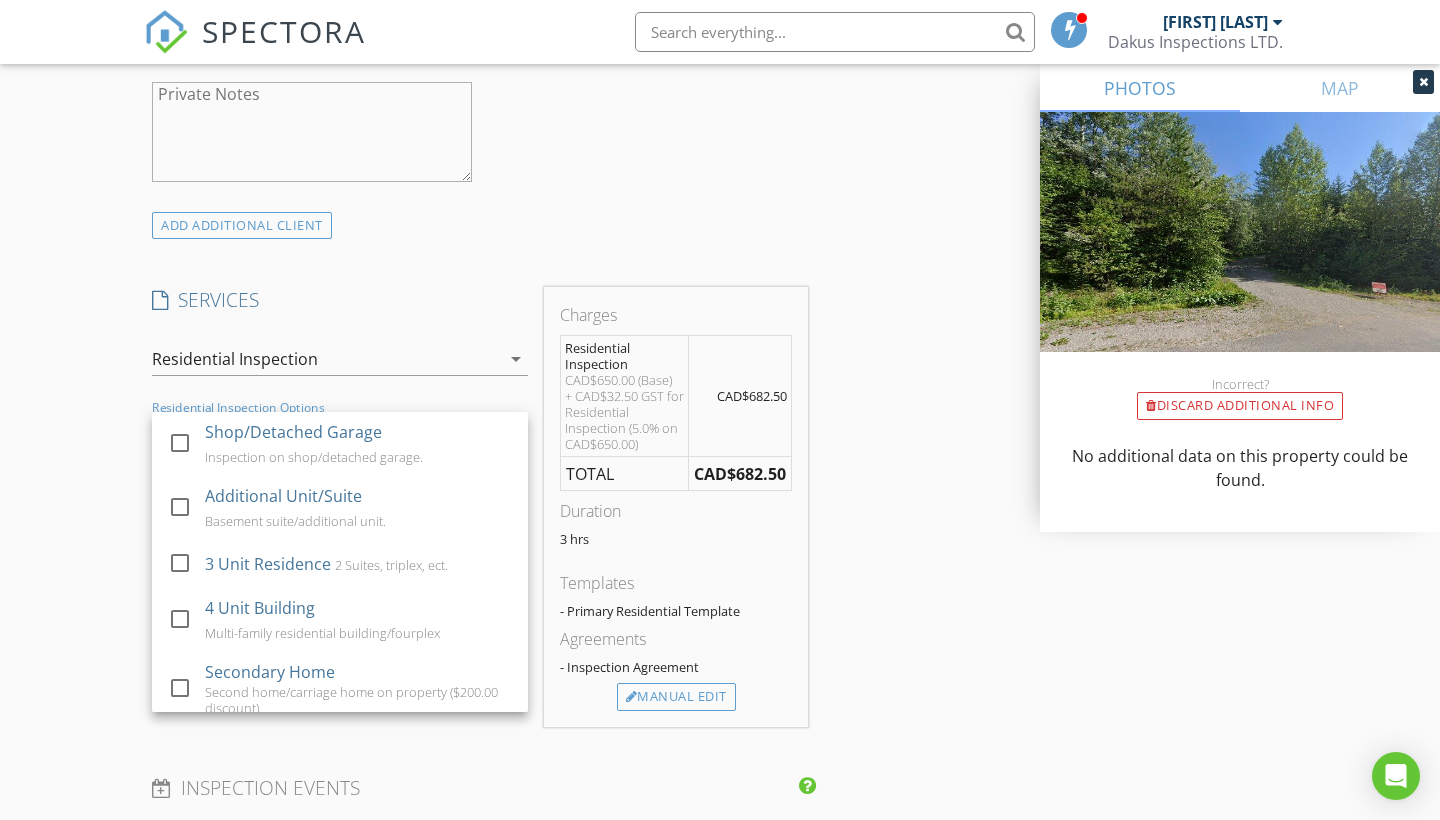 click on "New Inspection
Click here to use the New Order Form
INSPECTOR(S)
check_box   Cole Dakus   PRIMARY   check_box_outline_blank   Troy Dakus     Cole Dakus arrow_drop_down   check_box_outline_blank Cole Dakus specifically requested
Date/Time
08/08/2025 10:00 AM
Location
Address Search       Address 13200 Edoidge Rd   Unit   City Prince George   State BC   Zip V2K 5Y7   County Fraser-Fort George     Square Feet 1836   Year Built 2003   Foundation Basement arrow_drop_down     Cole Dakus     11.0 miles     (25 minutes)
client
check_box Enable Client CC email for this inspection   Client Search     check_box_outline_blank Client is a Company/Organization     First Name Michelle   Last Name Gunter   Email ospika@proton.me   CC Email   Phone 250-988-1357           Notes   Private Notes
ADD ADDITIONAL client" at bounding box center (720, 466) 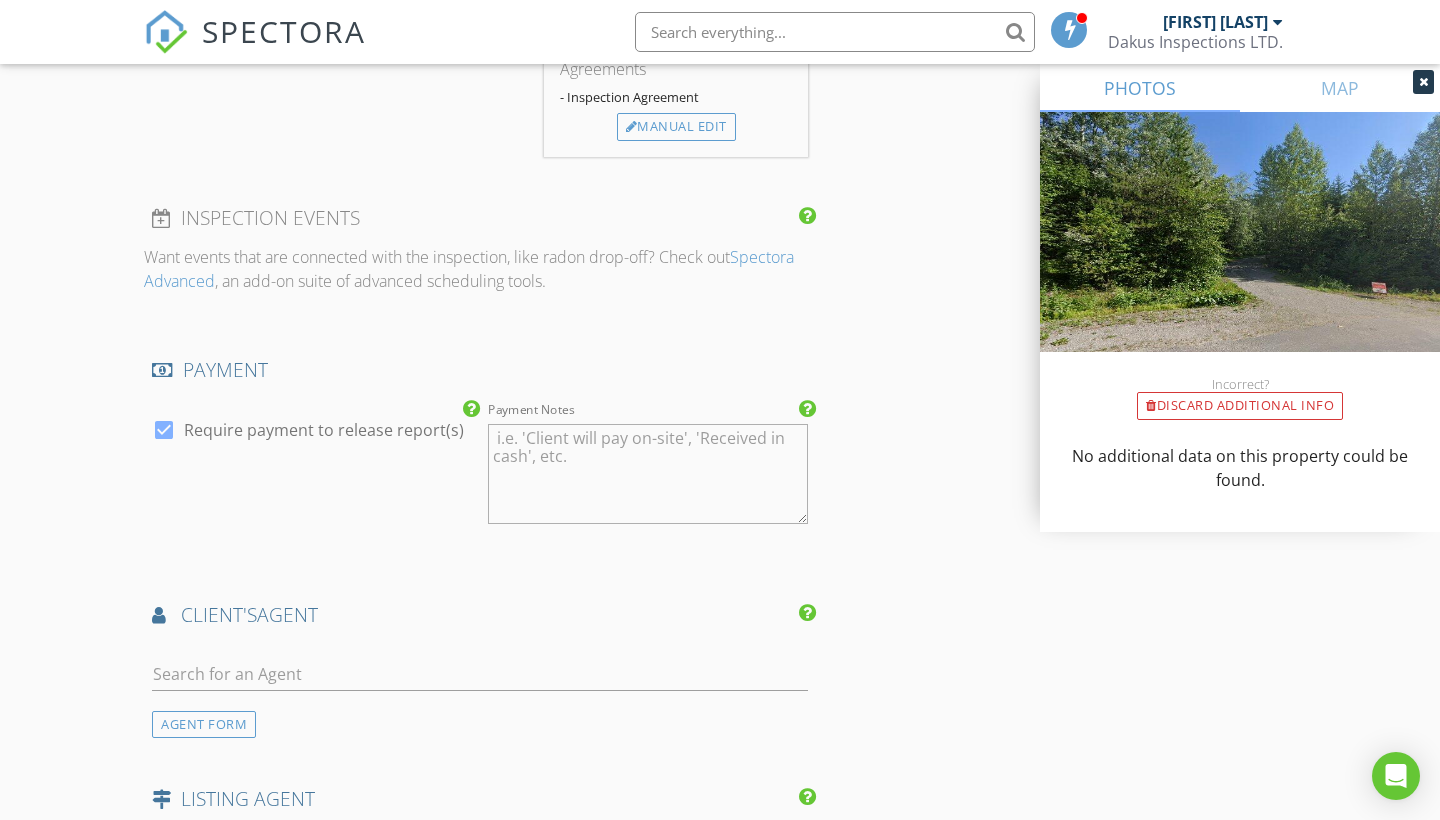 scroll, scrollTop: 2272, scrollLeft: 0, axis: vertical 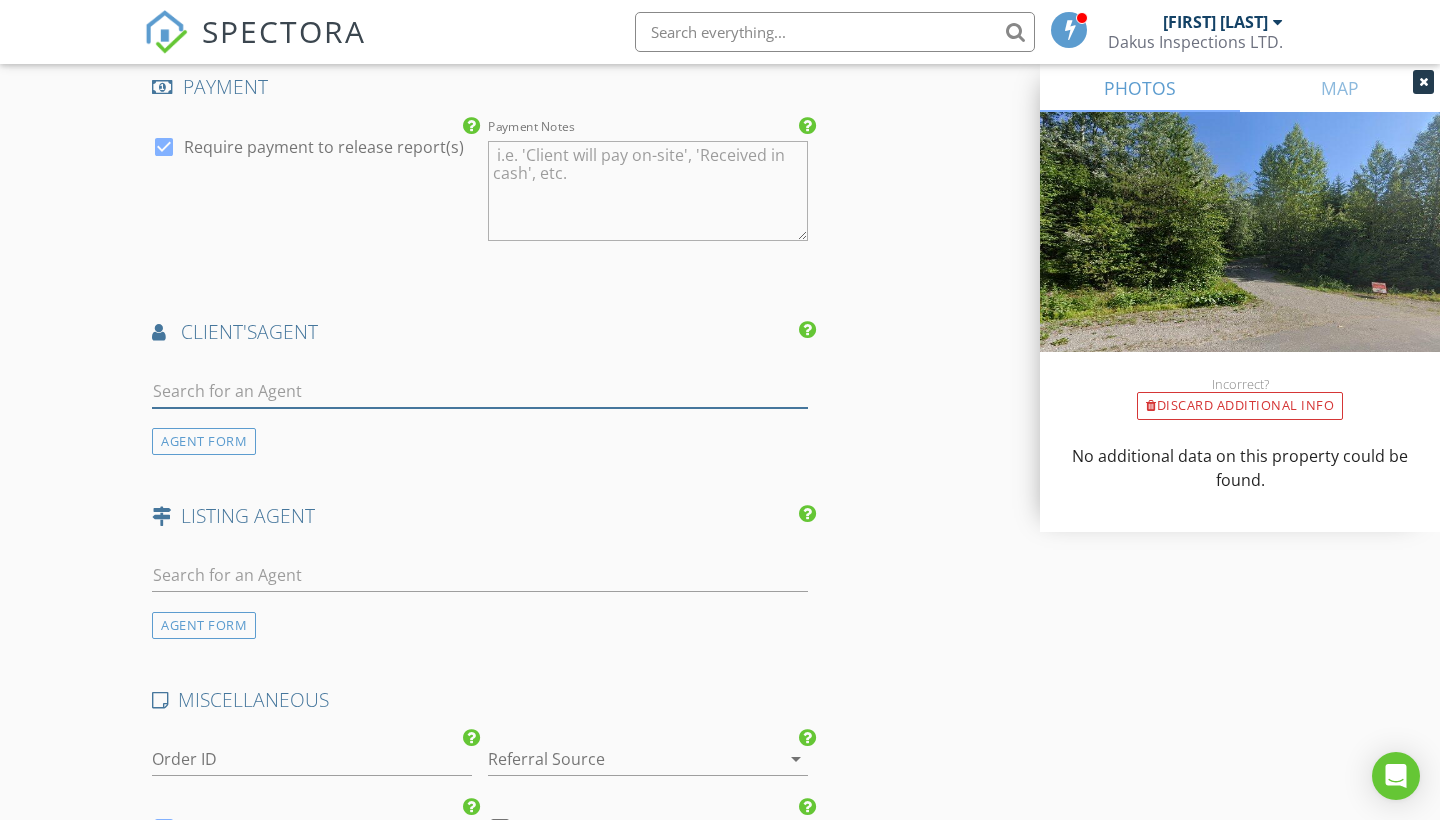 click at bounding box center (480, 391) 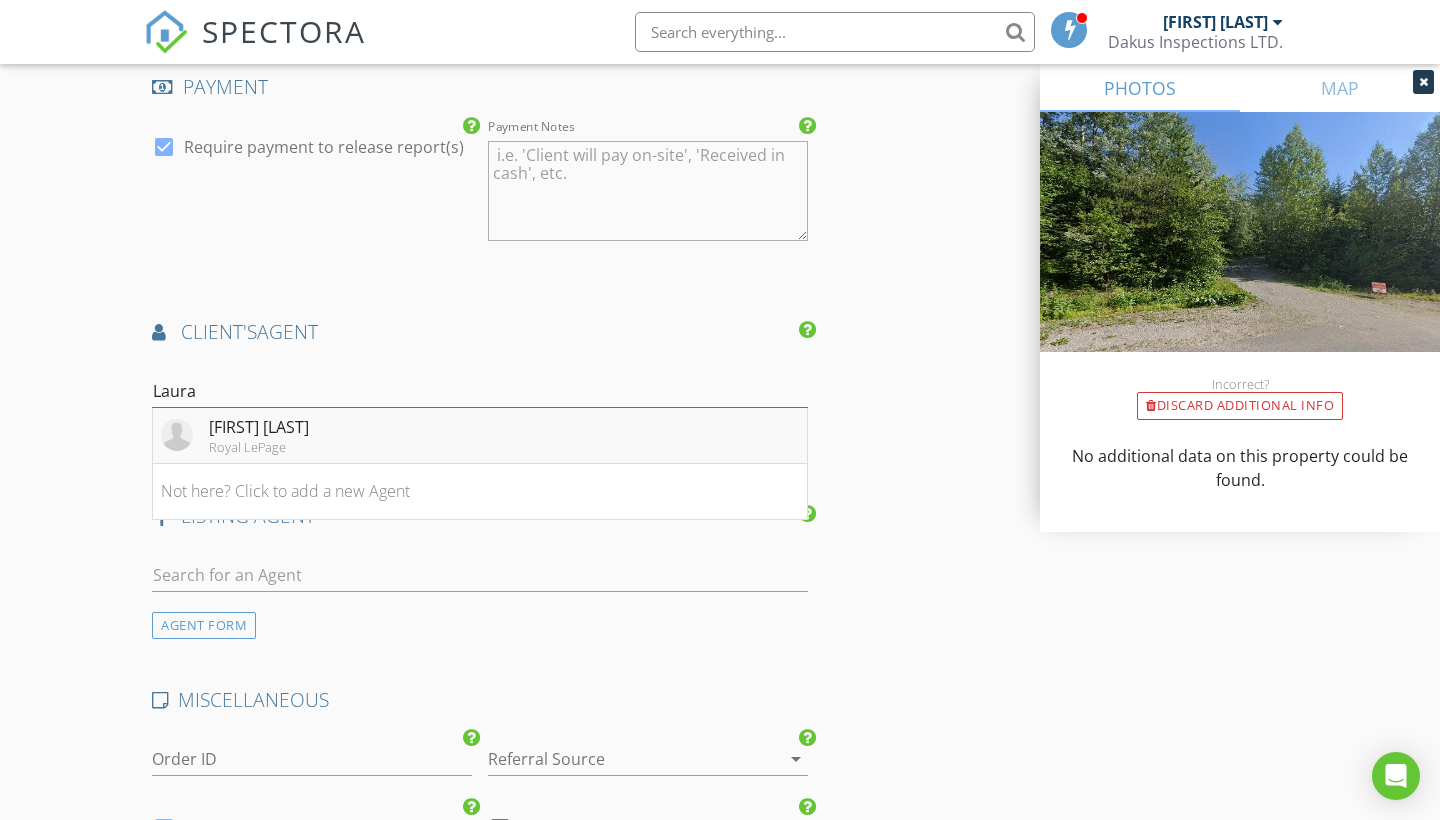 type on "Laura" 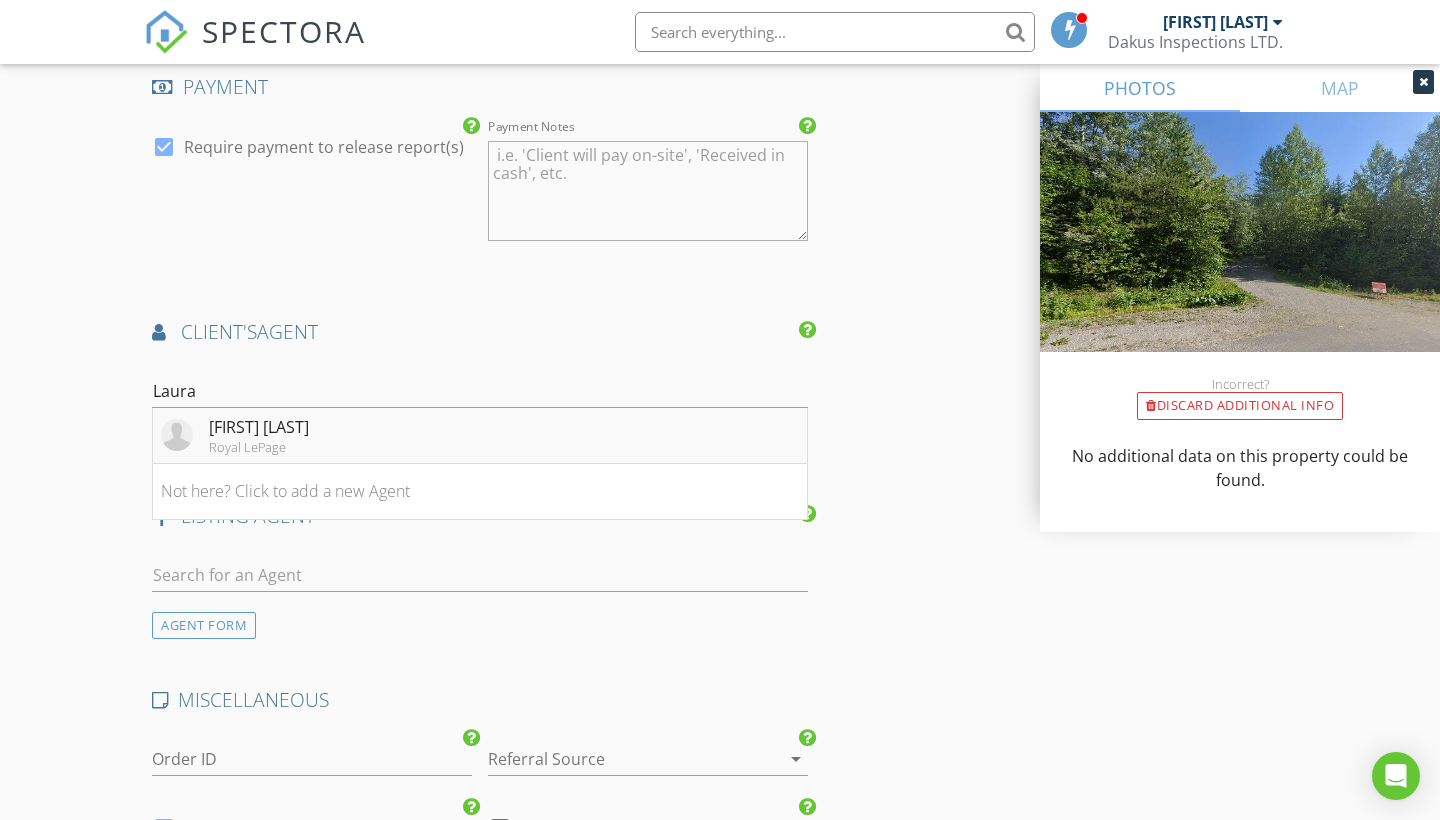 click on "Laura Donaldson
Royal LePage" at bounding box center (480, 436) 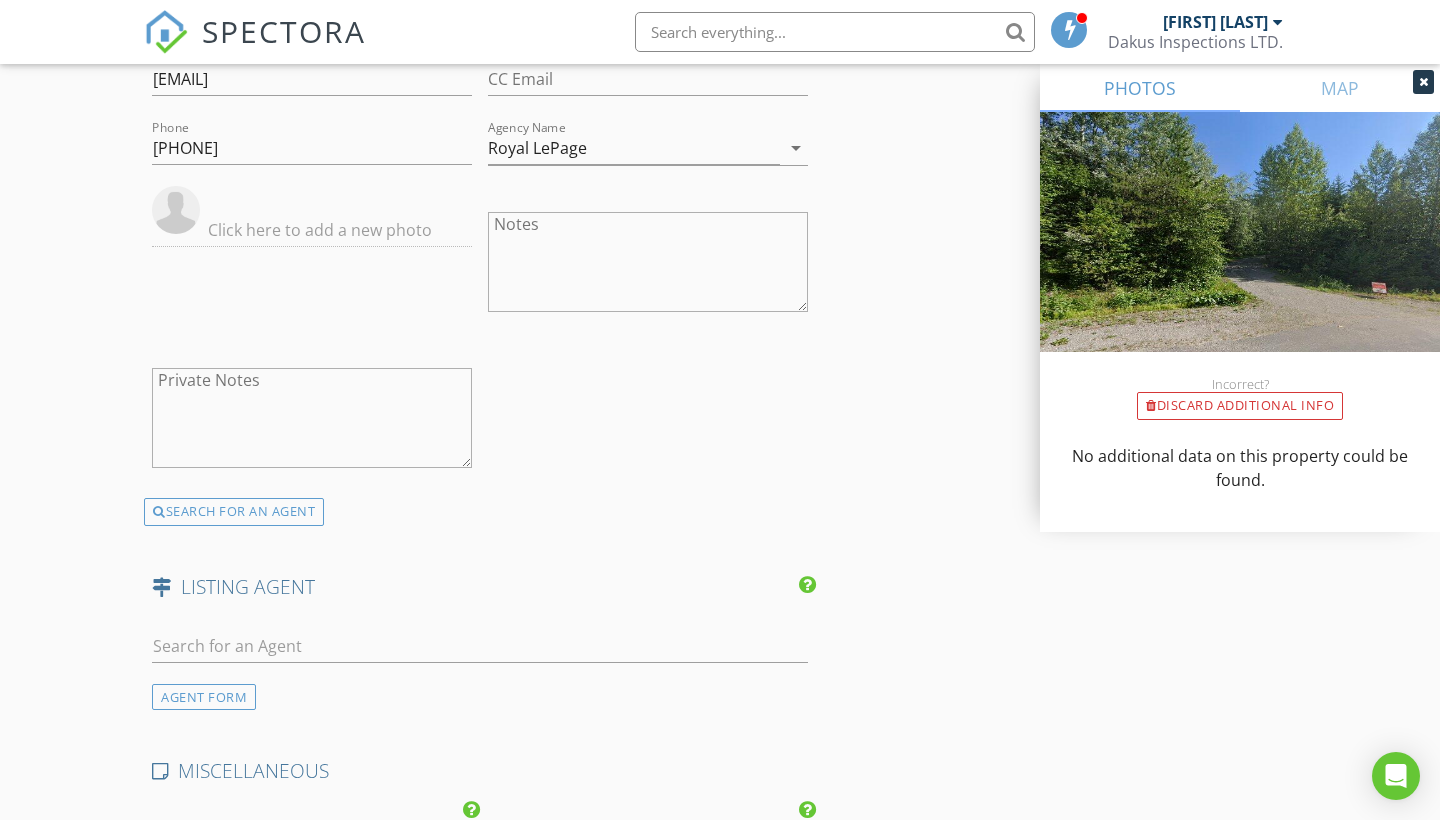scroll, scrollTop: 2649, scrollLeft: 0, axis: vertical 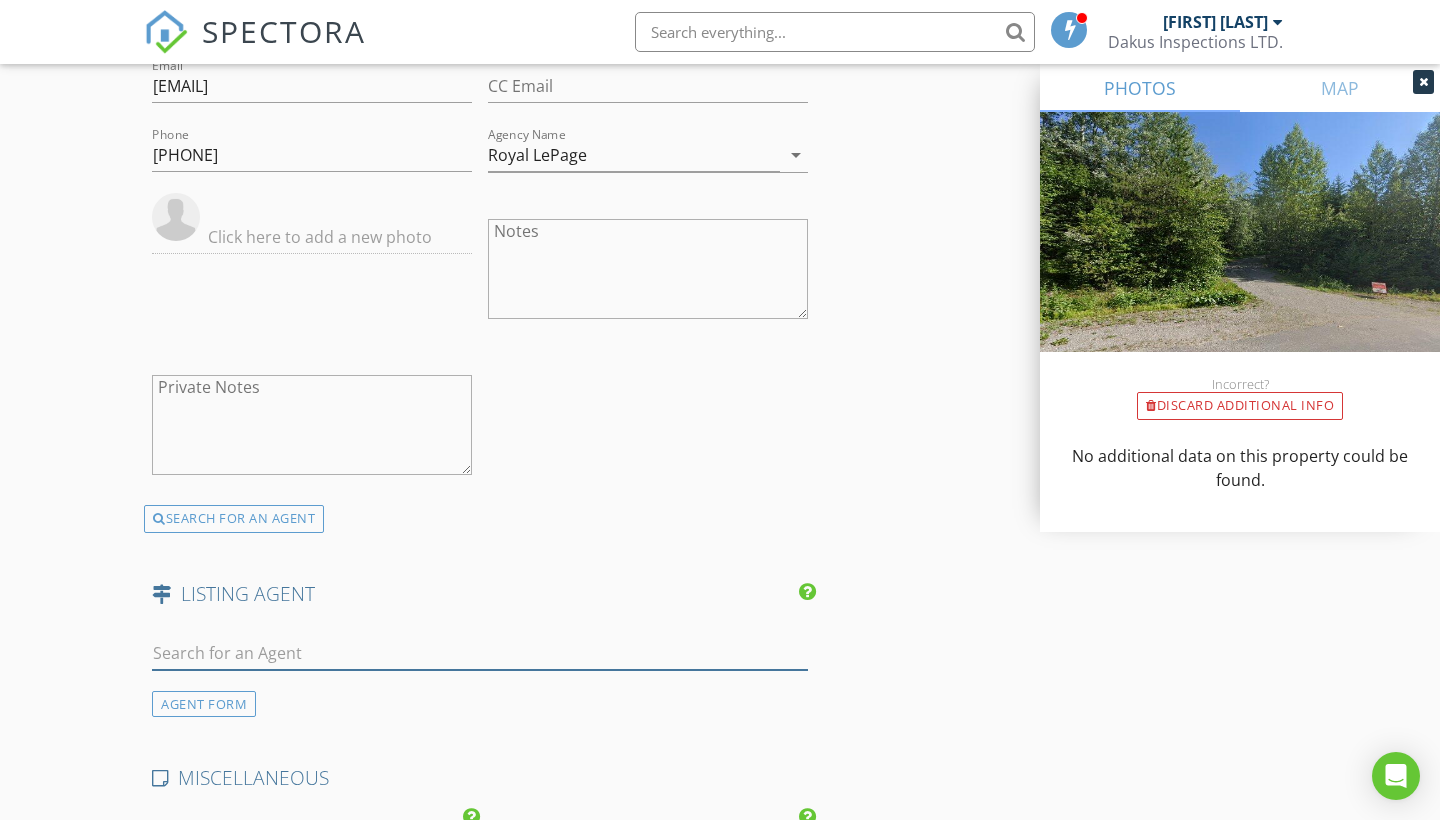 click at bounding box center (480, 653) 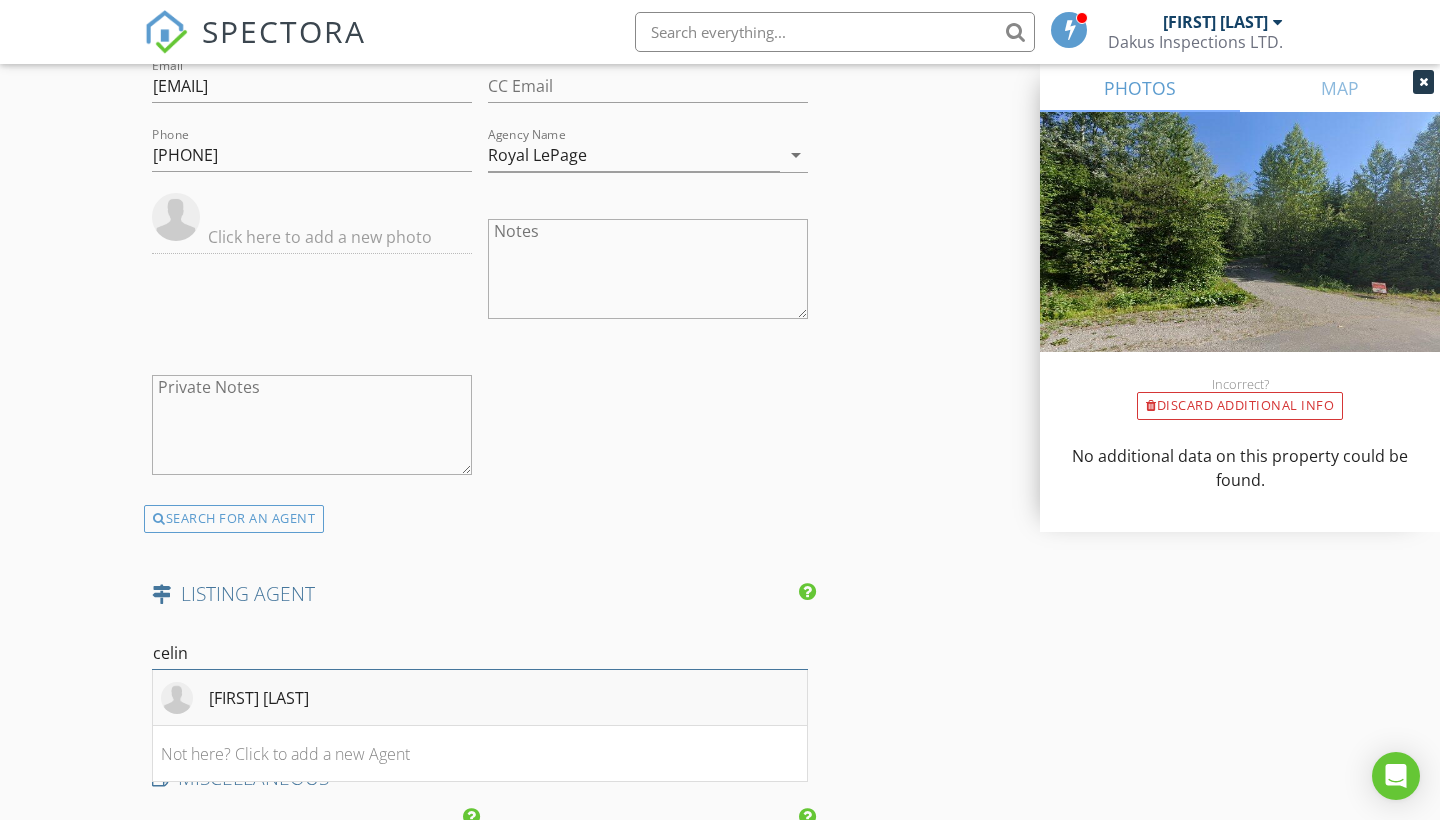 type on "celin" 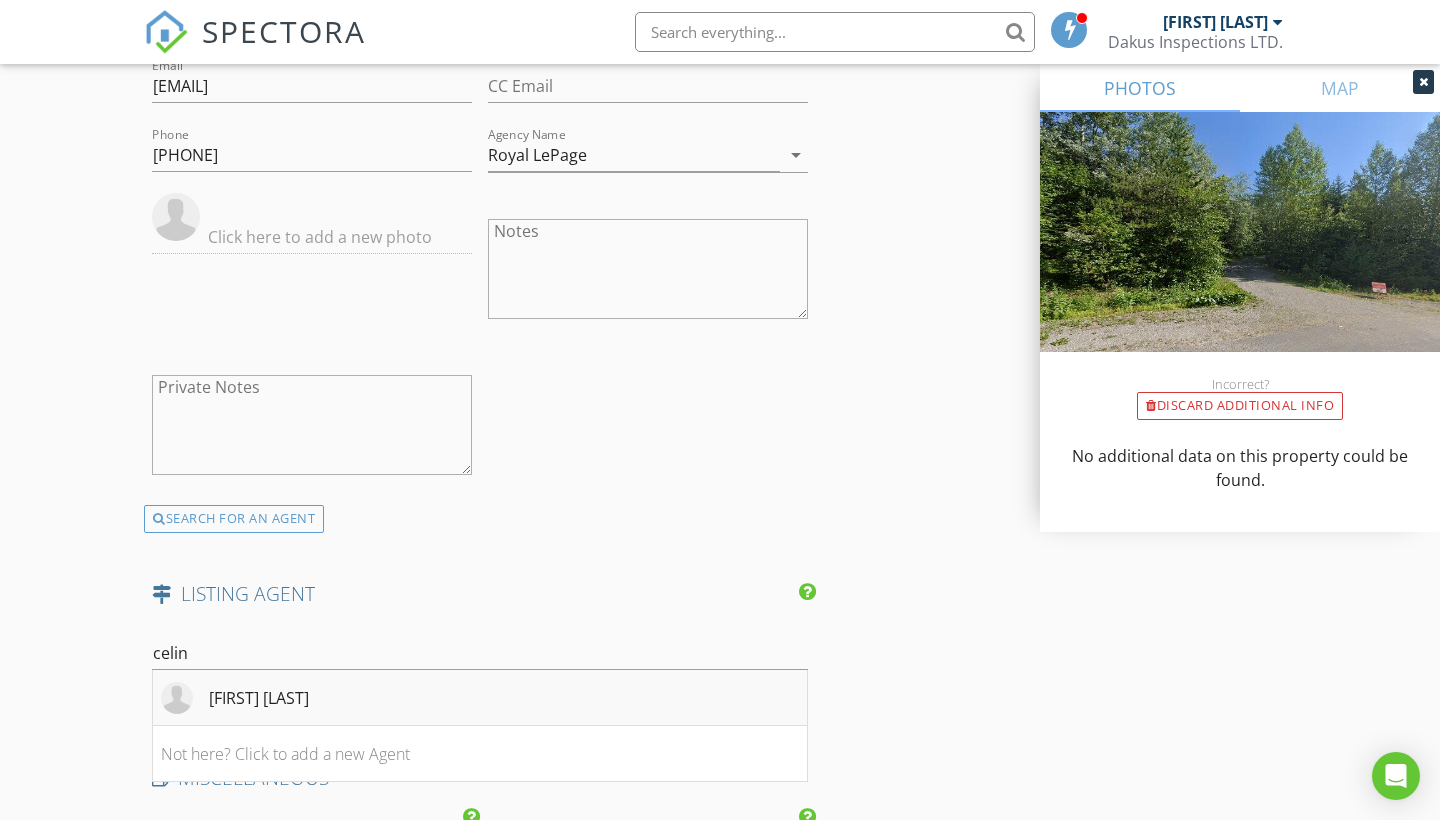 click on "Celine Kolody" at bounding box center [480, 698] 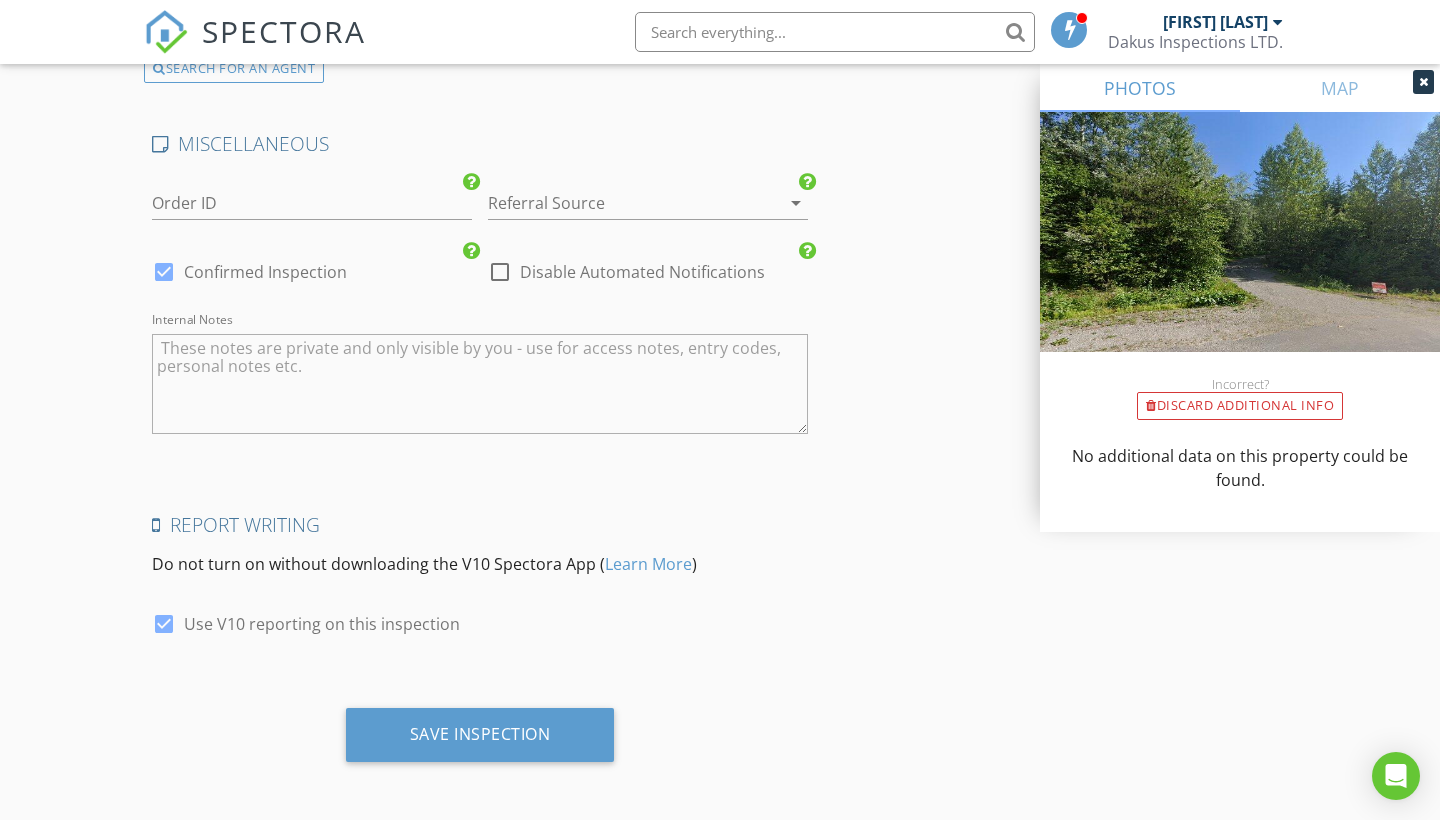 scroll, scrollTop: 3737, scrollLeft: 0, axis: vertical 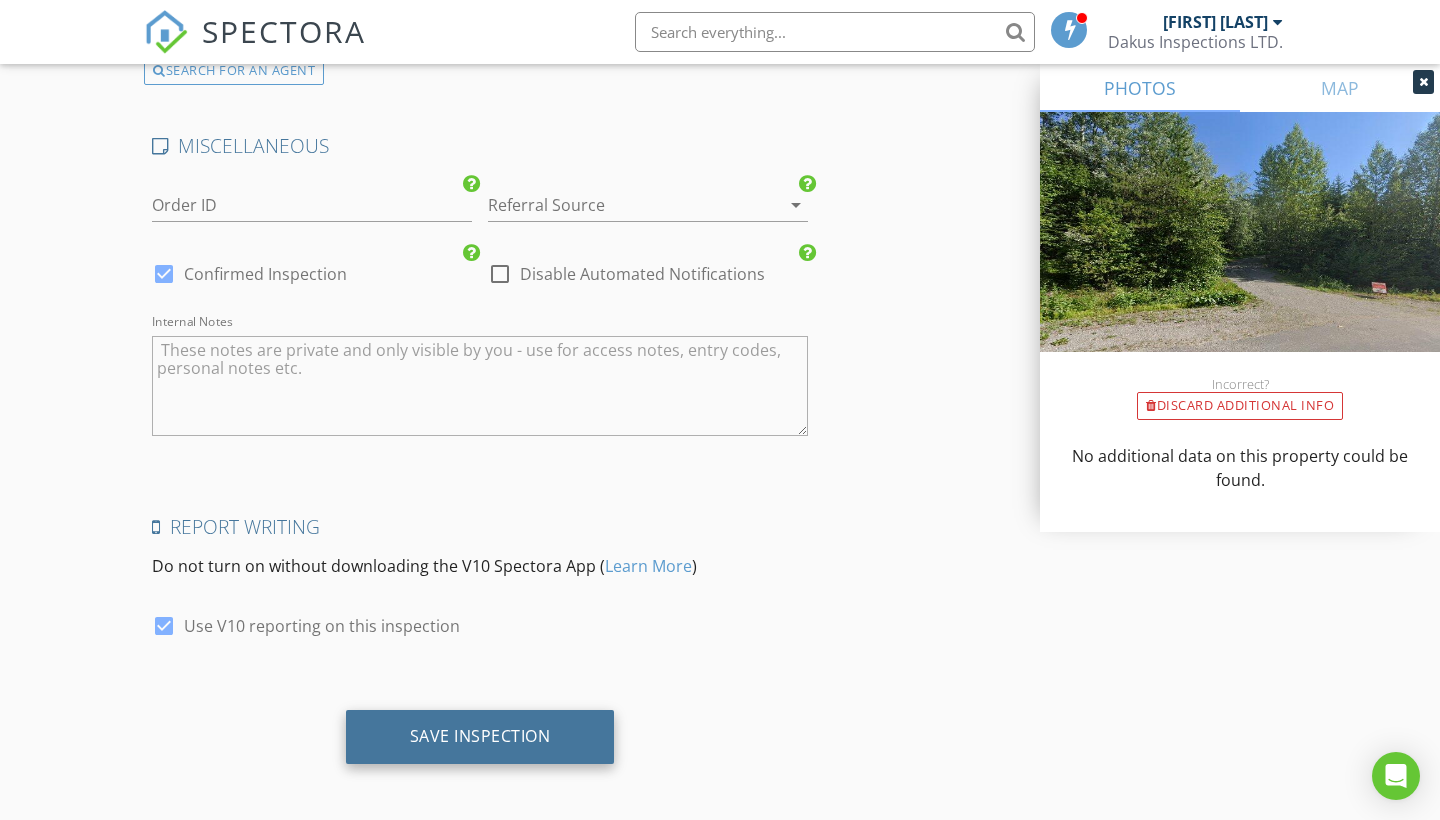 click on "Save Inspection" at bounding box center [480, 737] 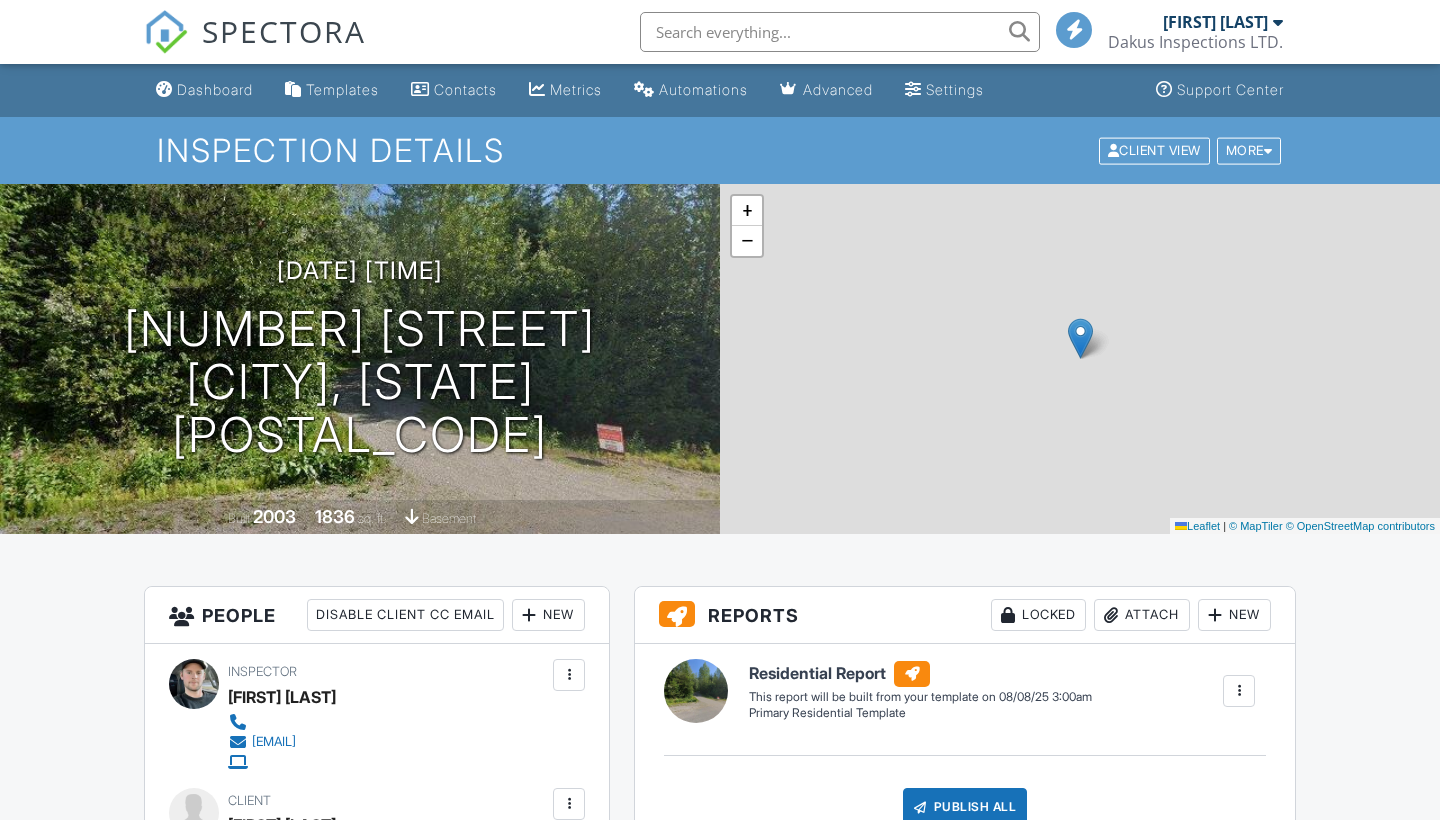 scroll, scrollTop: 0, scrollLeft: 0, axis: both 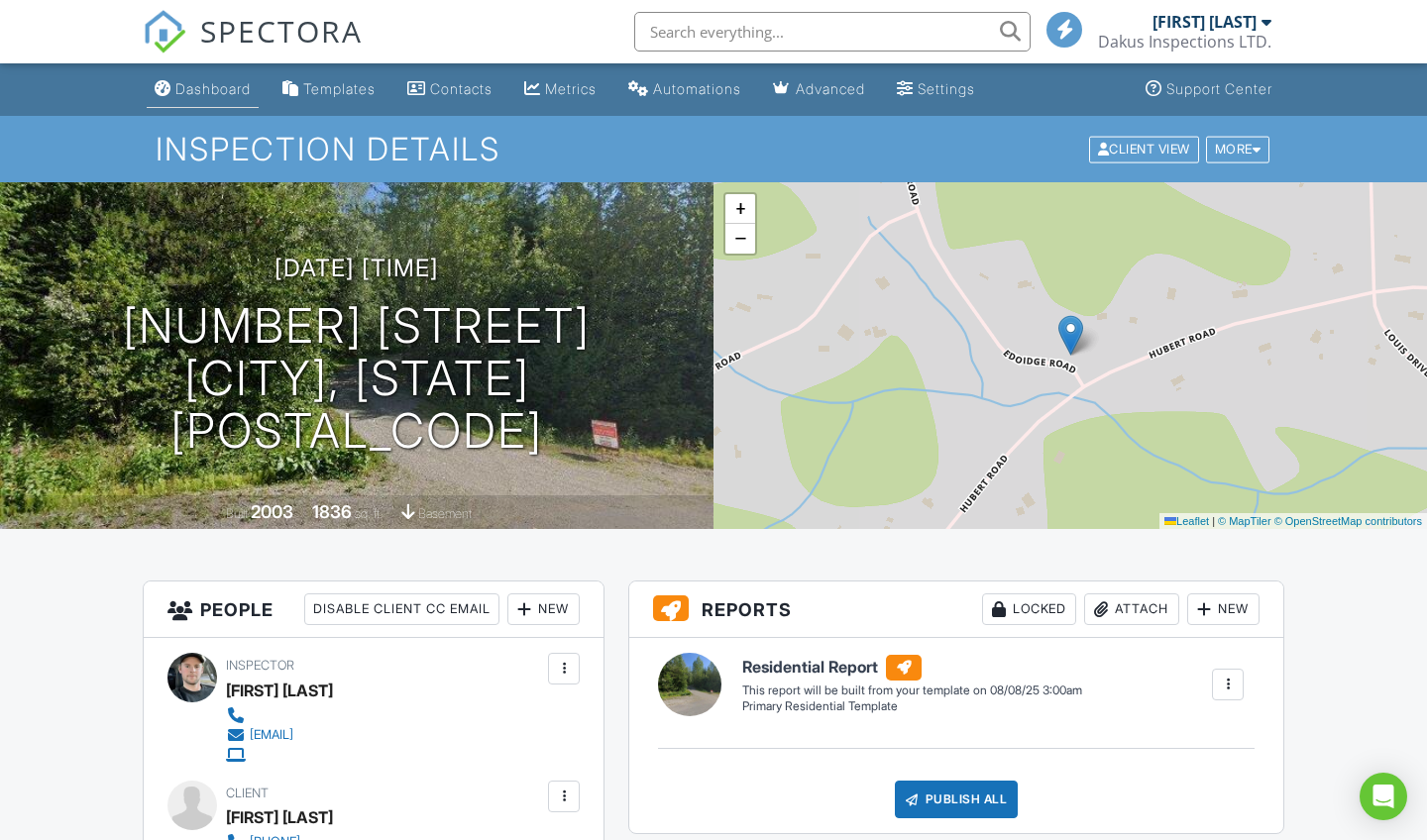 click on "Dashboard" at bounding box center [213, 88] 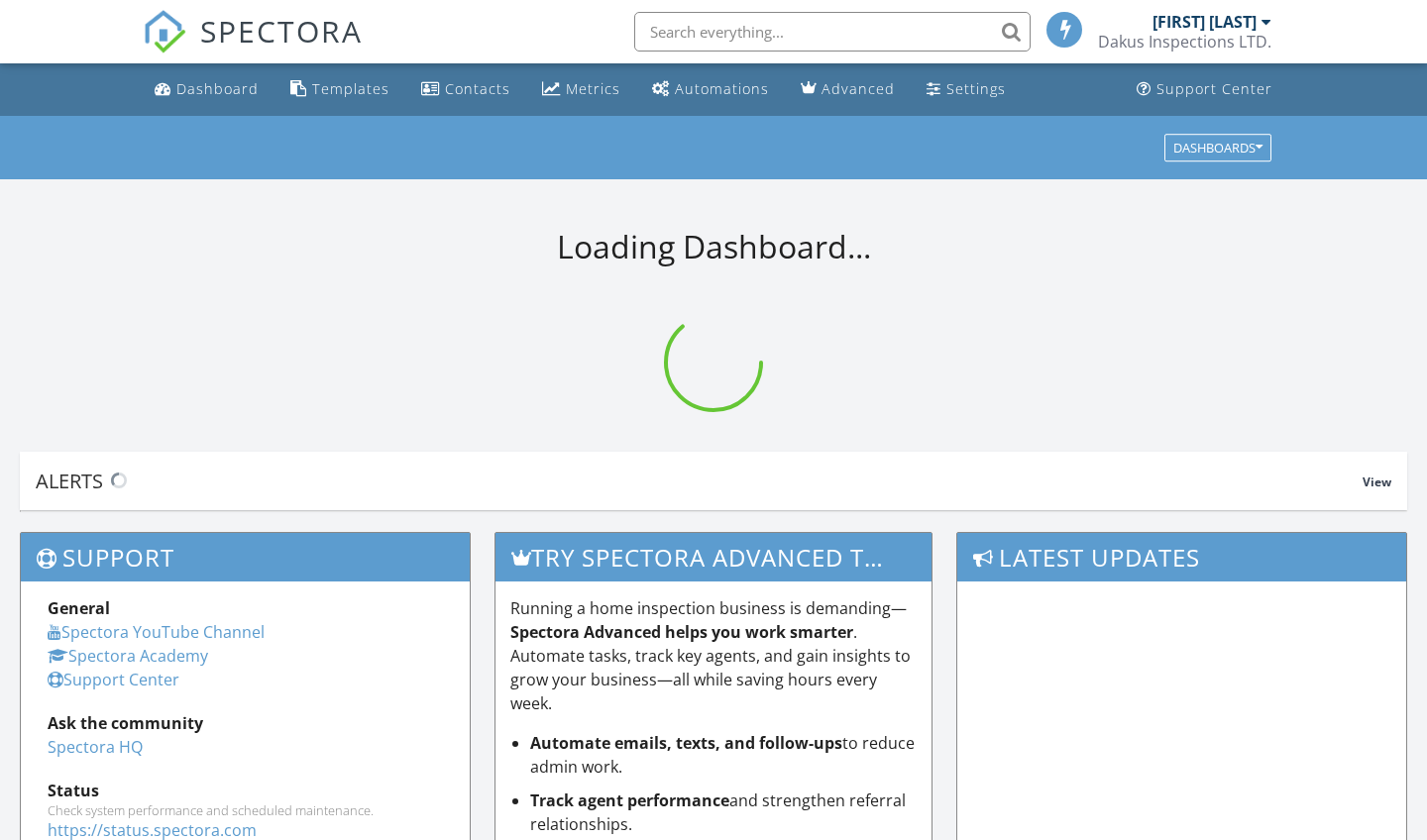 scroll, scrollTop: 0, scrollLeft: 0, axis: both 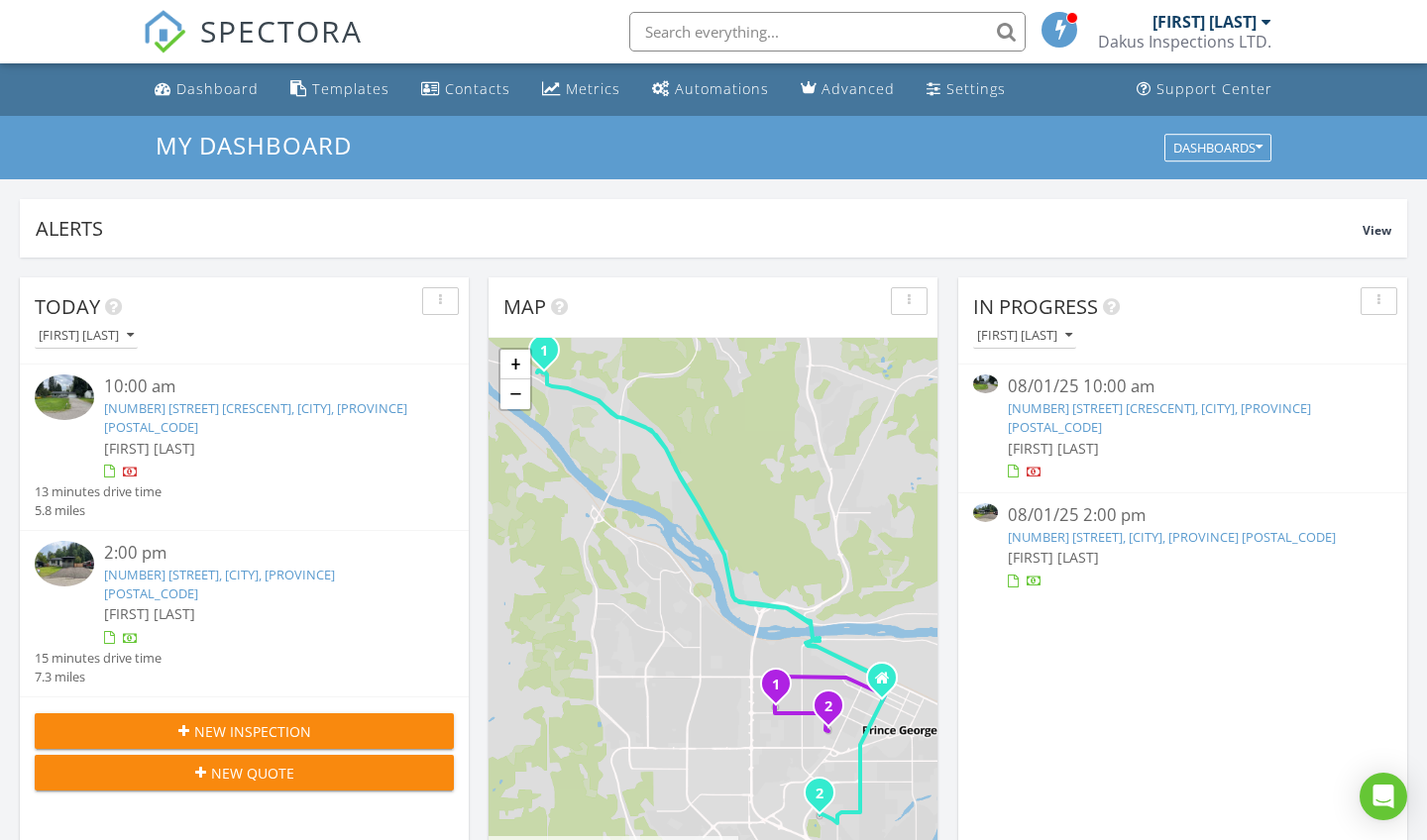 click on "[NUMBER] [STREET] [CRESCENT], [CITY], [PROVINCE] [POSTAL_CODE]" at bounding box center [256, 417] 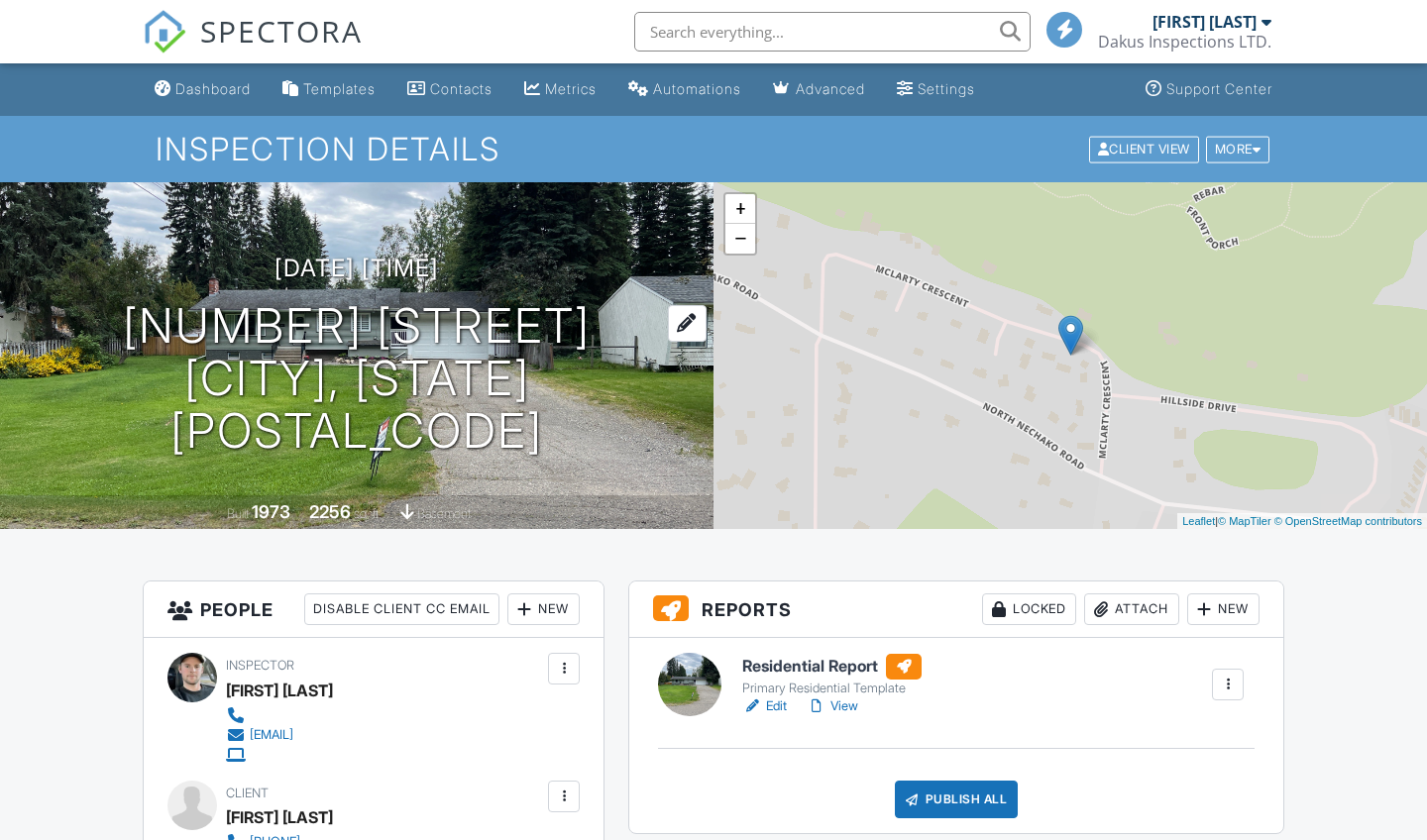 scroll, scrollTop: 0, scrollLeft: 0, axis: both 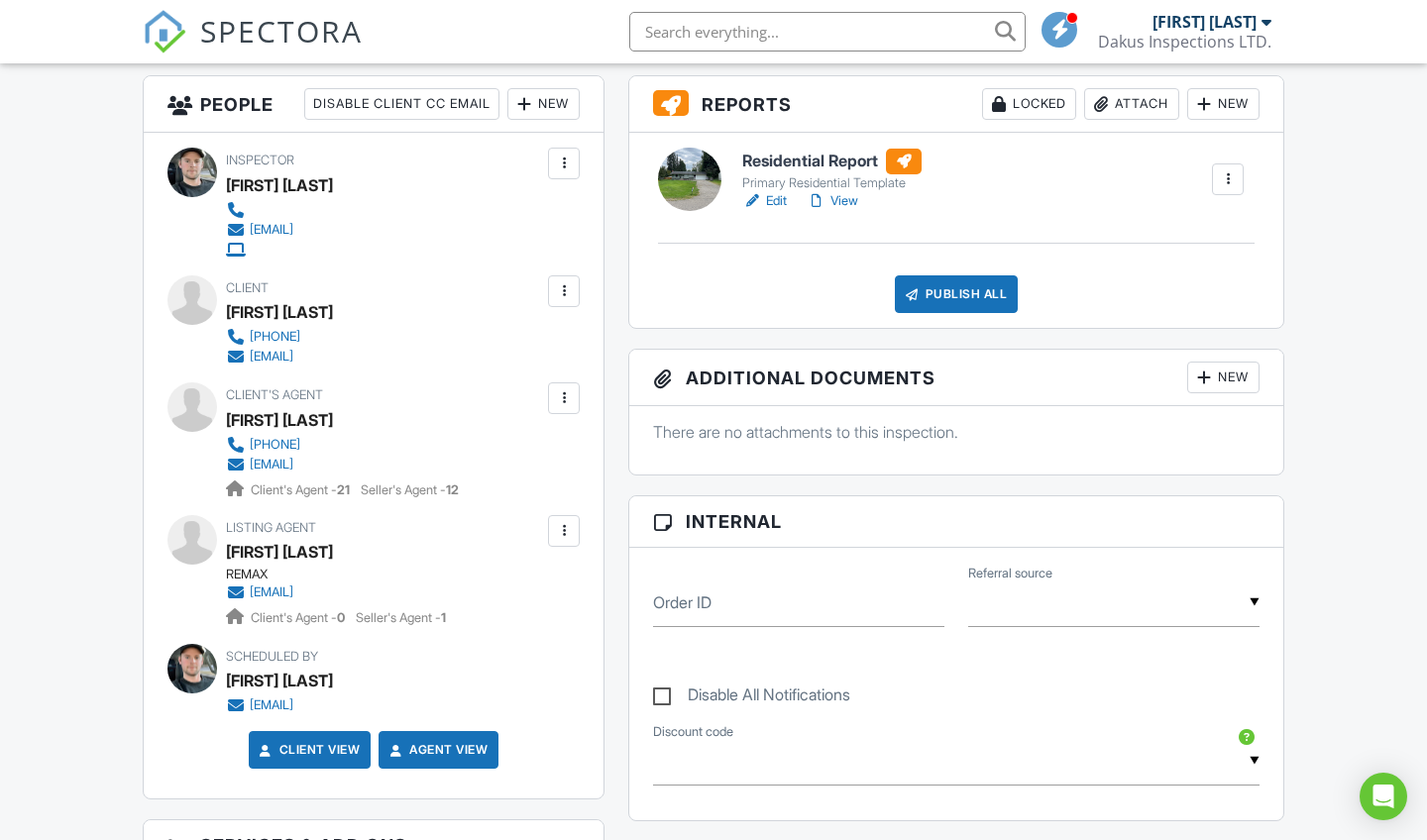 click on "Edit" at bounding box center (764, 201) 